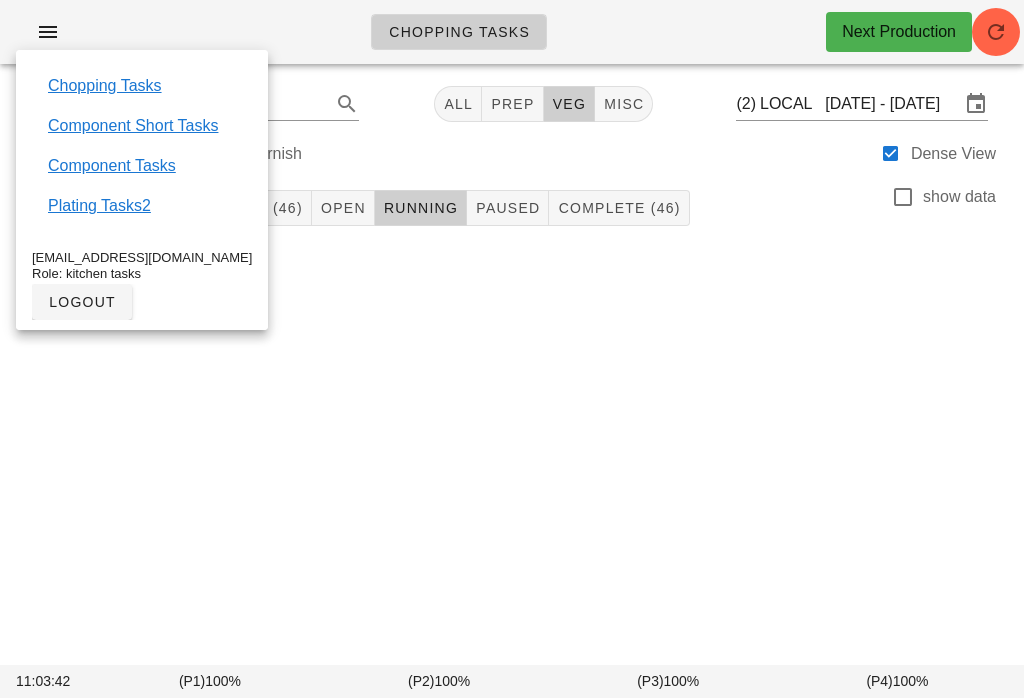 scroll, scrollTop: 0, scrollLeft: 0, axis: both 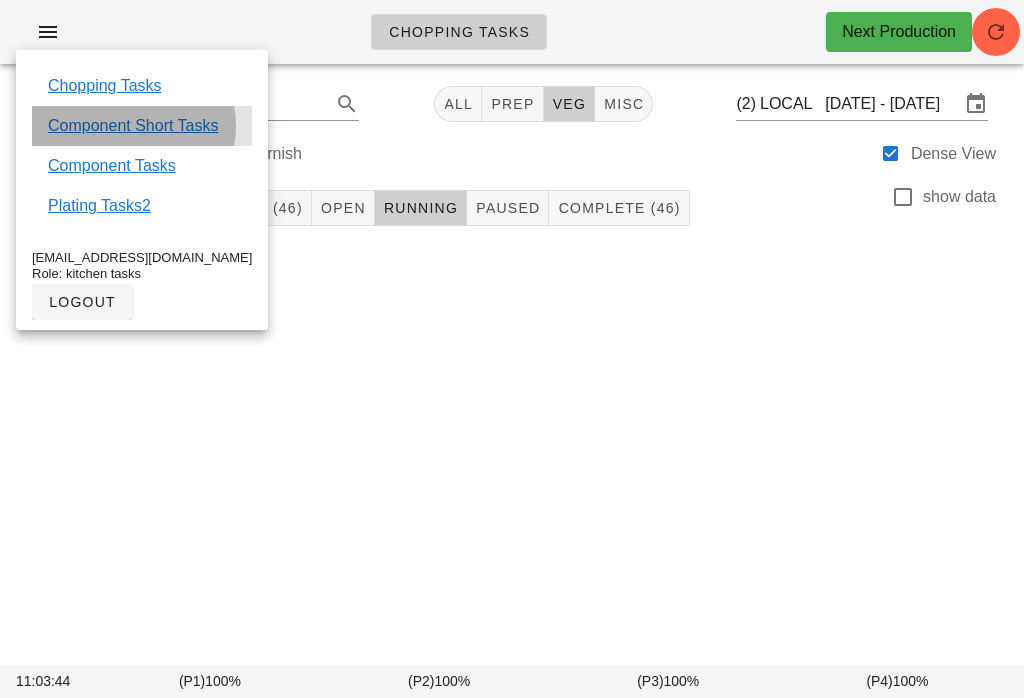 click on "Component Short Tasks" at bounding box center (133, 126) 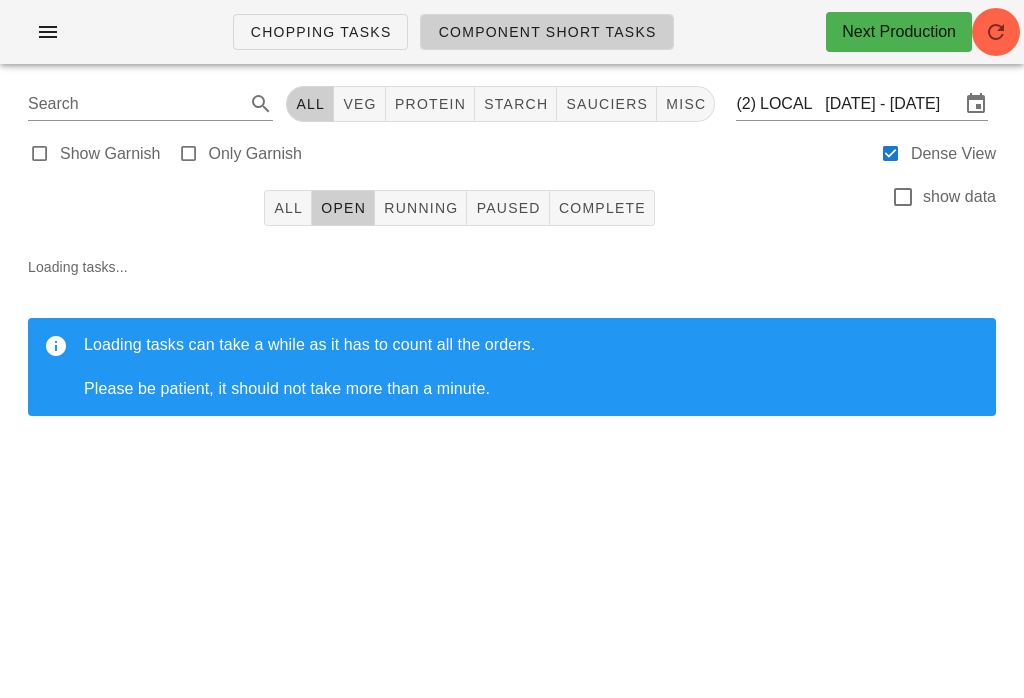 click at bounding box center [48, 32] 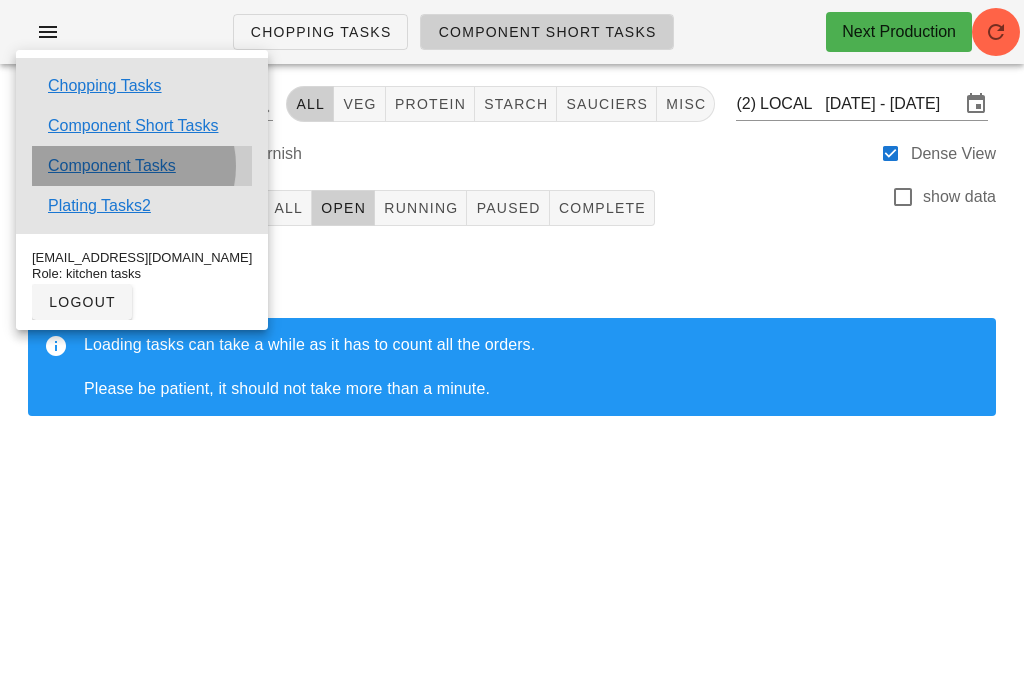 click on "Component Tasks" at bounding box center [112, 166] 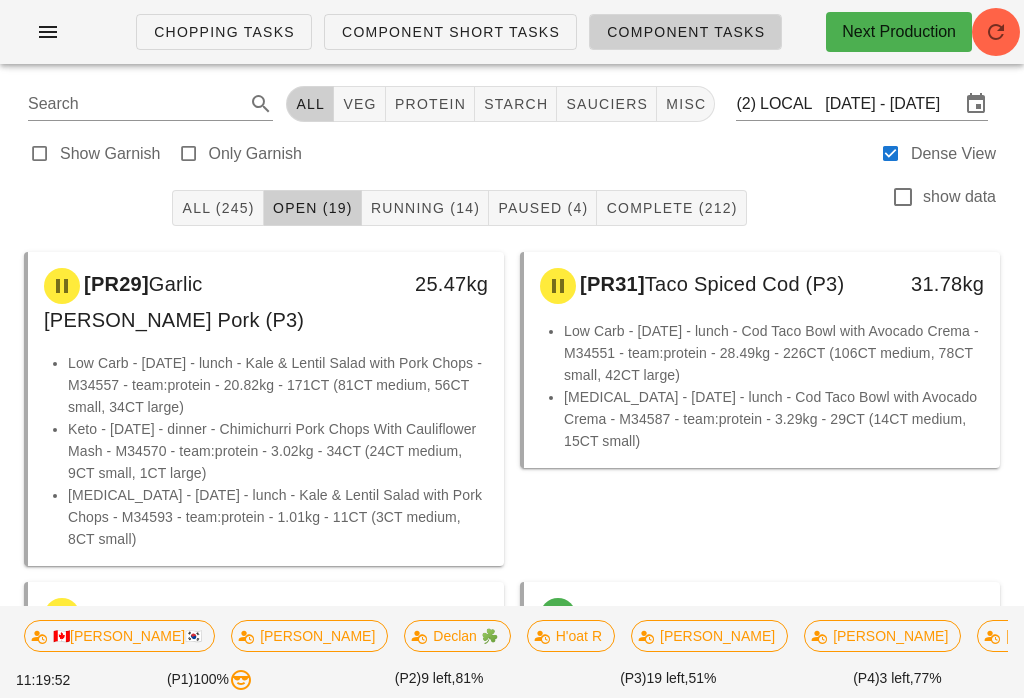 click on "All (245)" at bounding box center (217, 208) 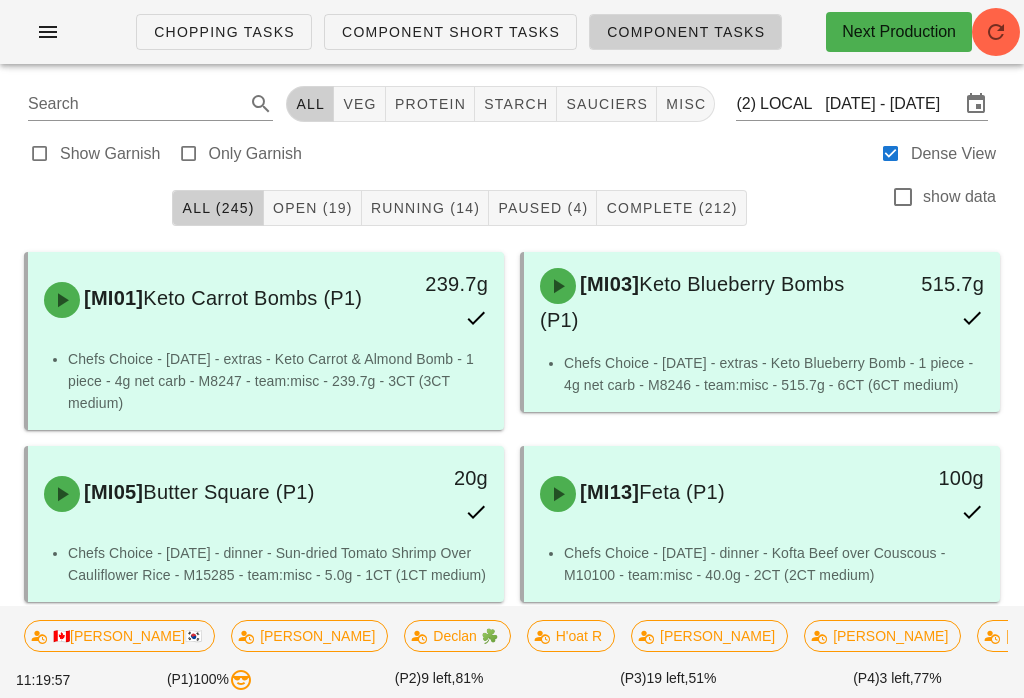 click on "Component Short Tasks" at bounding box center [450, 32] 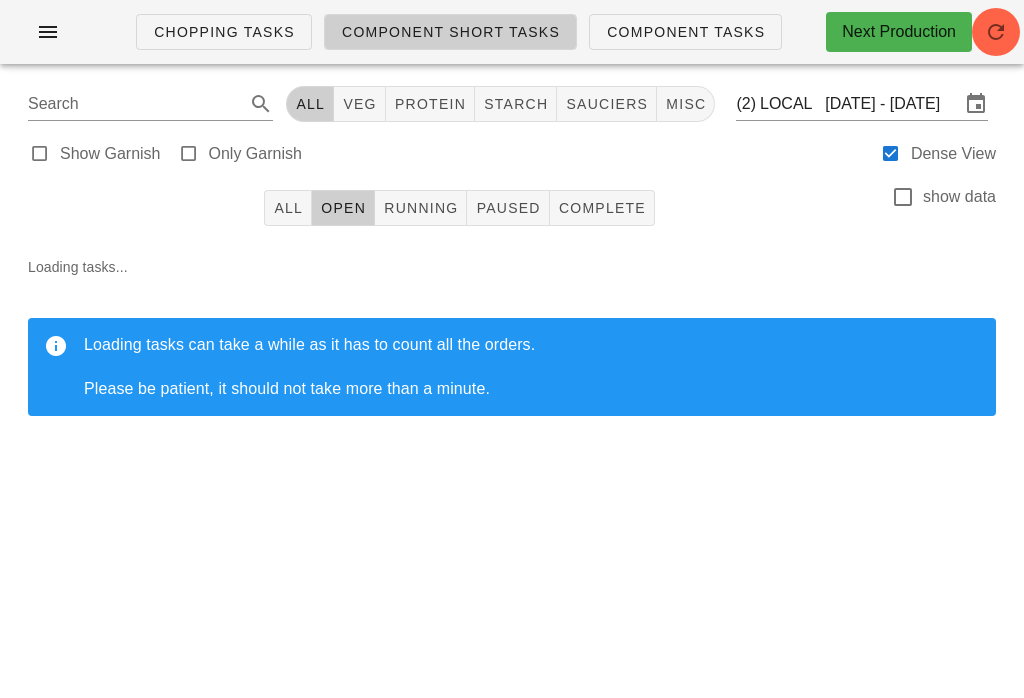 click on "Component Short Tasks" at bounding box center (450, 32) 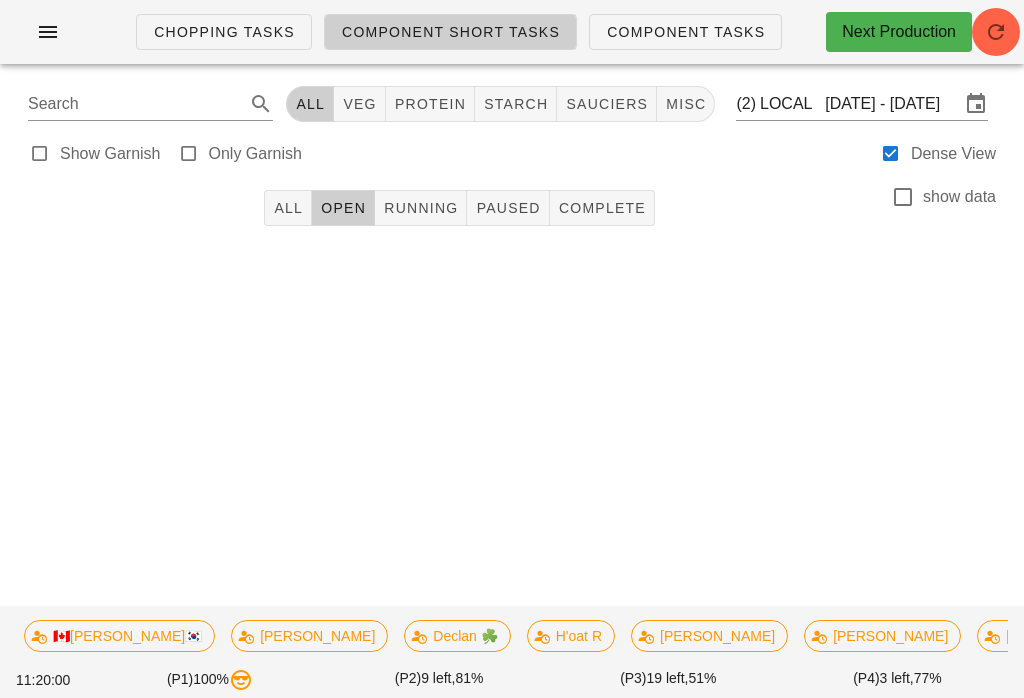 click on "Chopping Tasks Component Short Tasks Component Tasks" at bounding box center (453, 32) 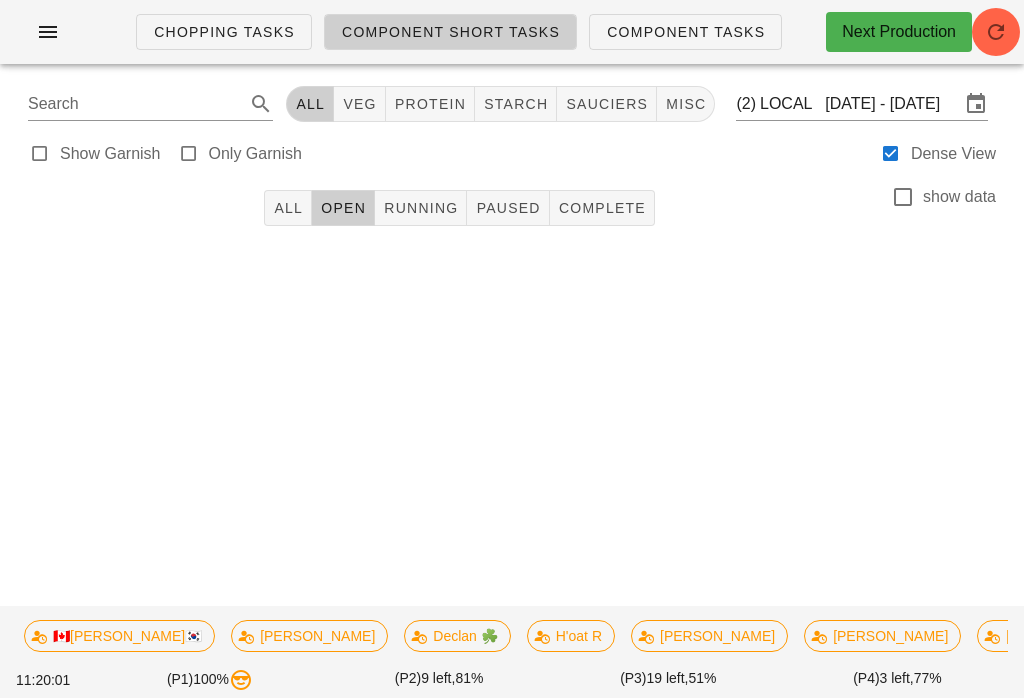 click on "Component Tasks" at bounding box center (685, 32) 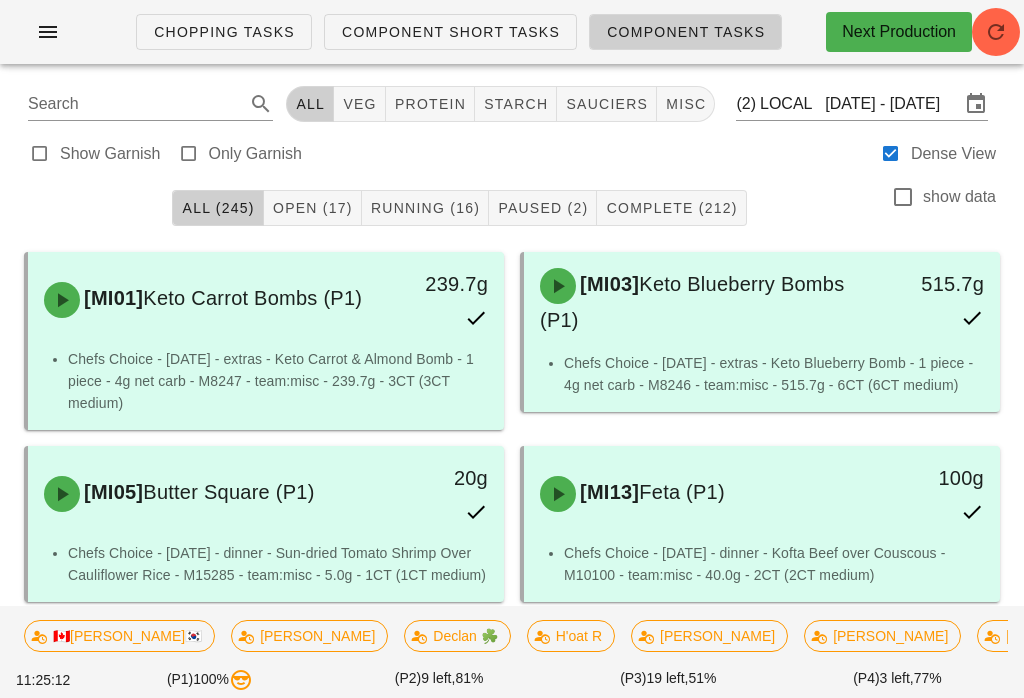 click at bounding box center (996, 32) 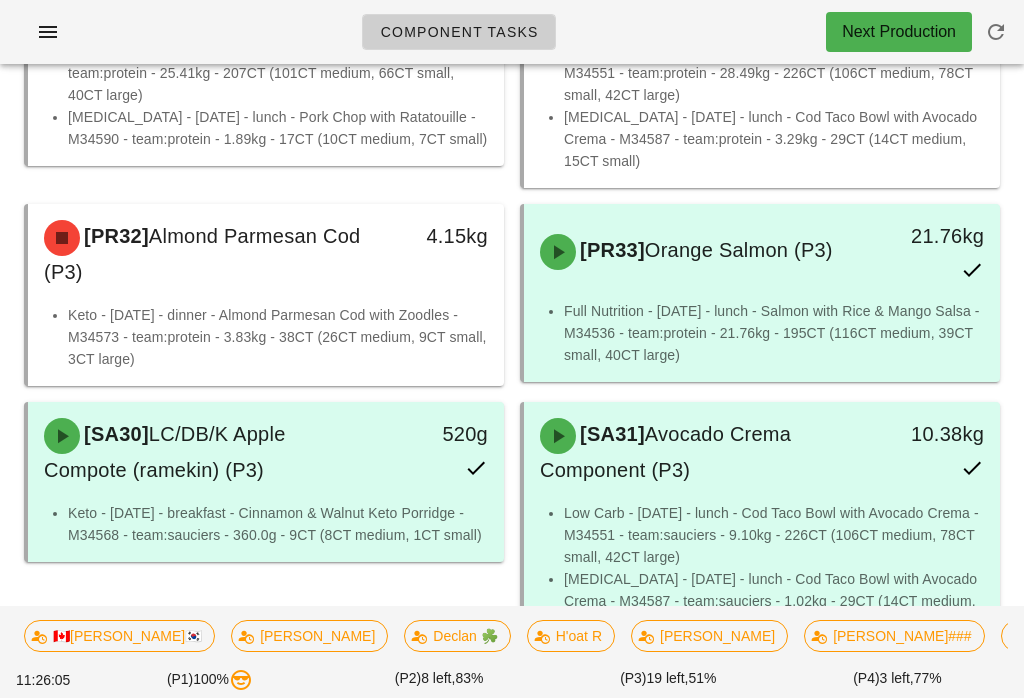 scroll, scrollTop: 15432, scrollLeft: 0, axis: vertical 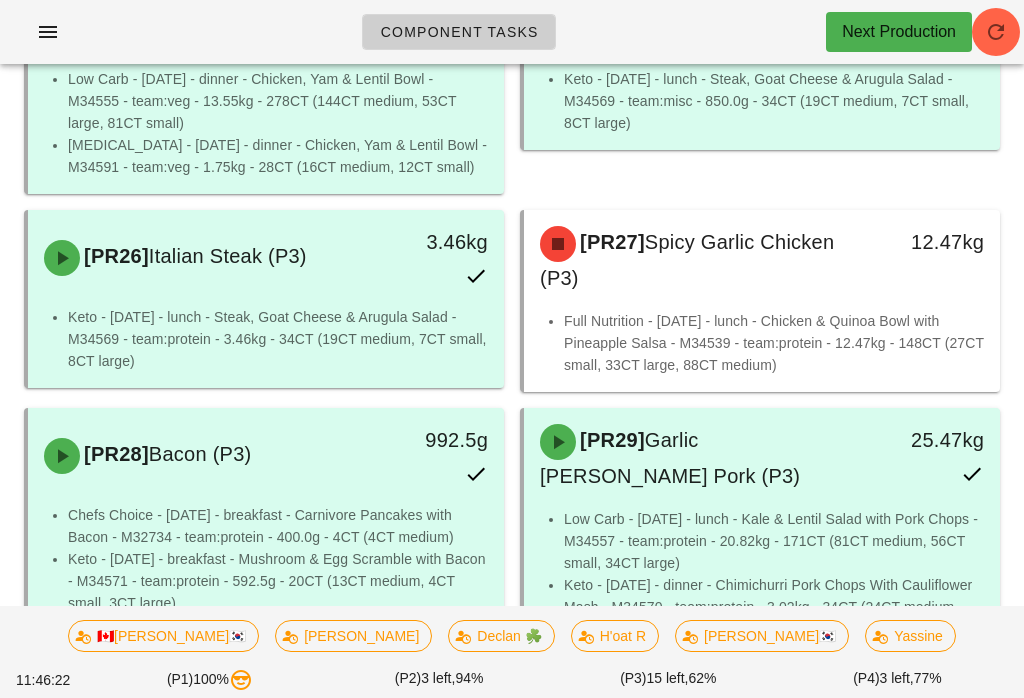 click at bounding box center [48, 32] 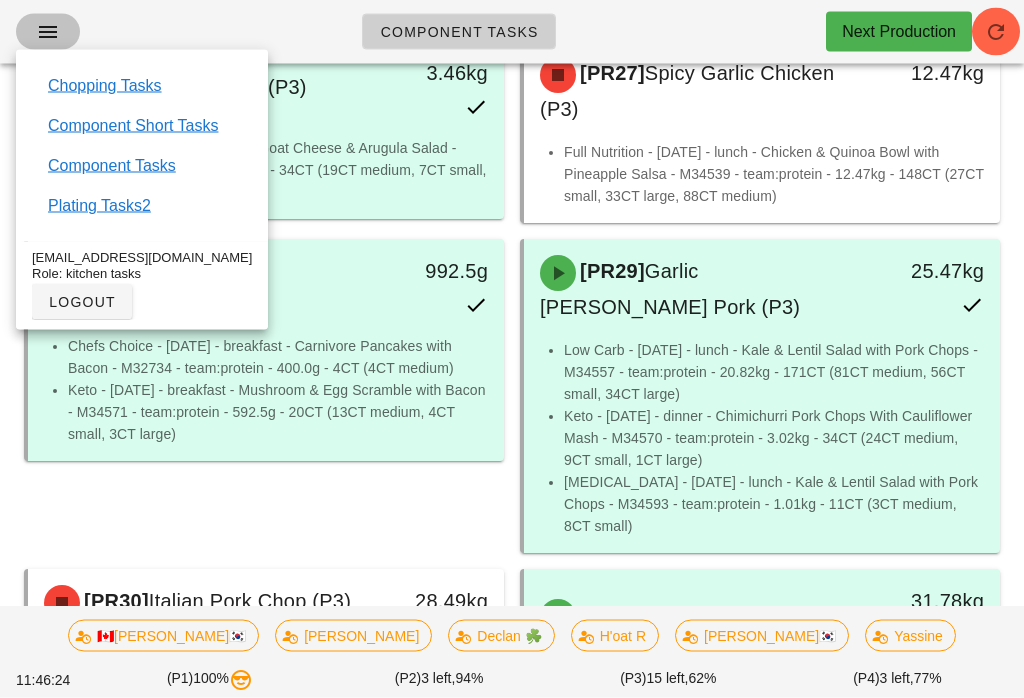 scroll, scrollTop: 15638, scrollLeft: 0, axis: vertical 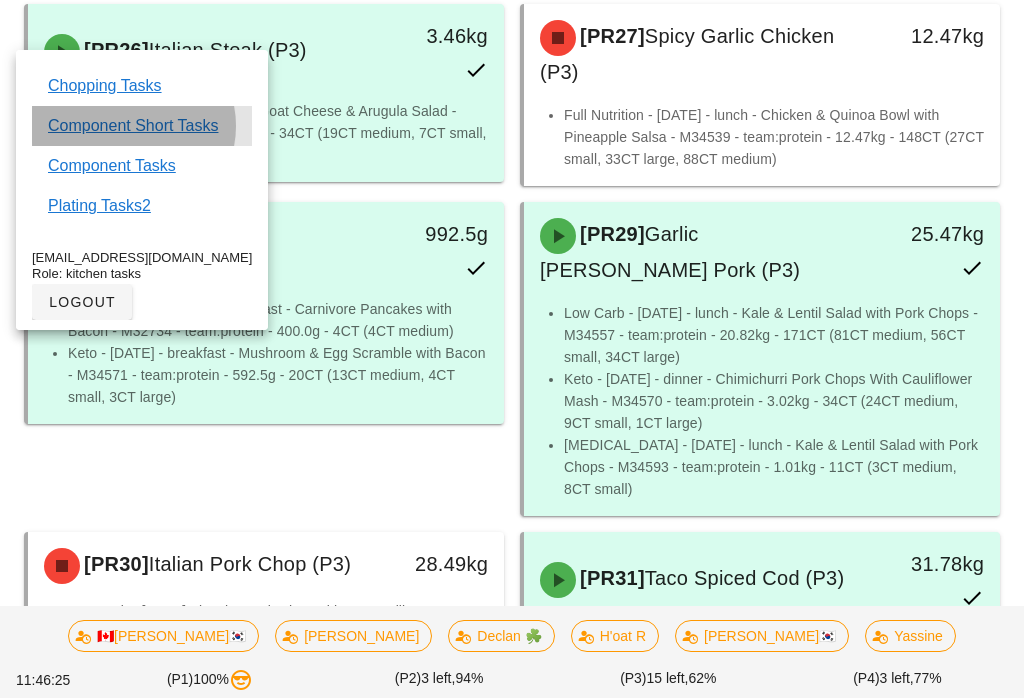 click on "Component Short Tasks" at bounding box center (142, 126) 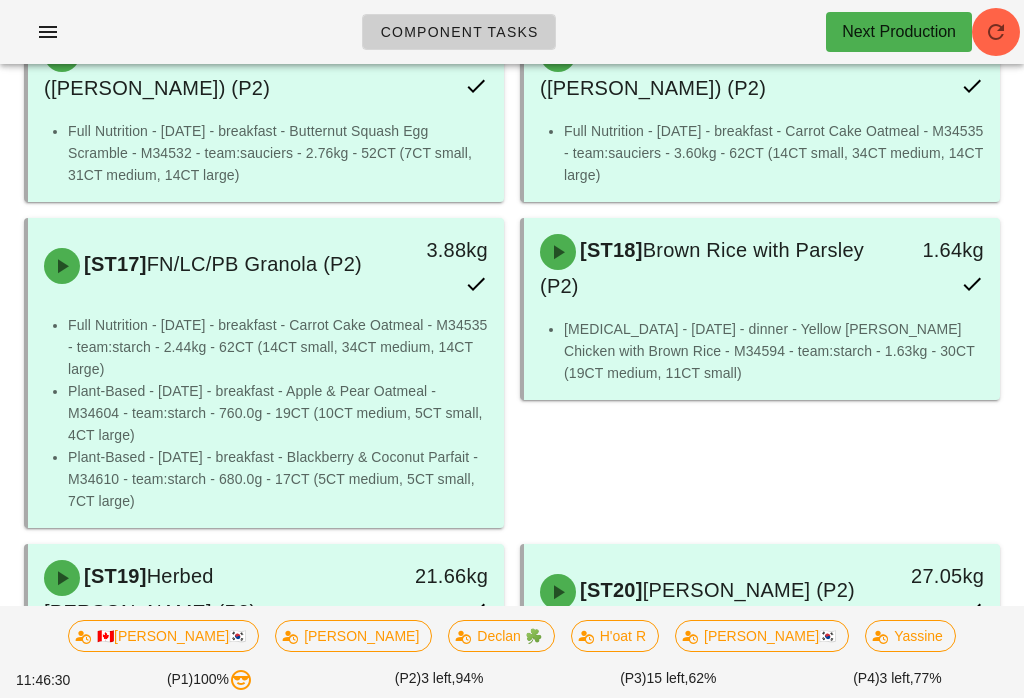 scroll, scrollTop: 12030, scrollLeft: 0, axis: vertical 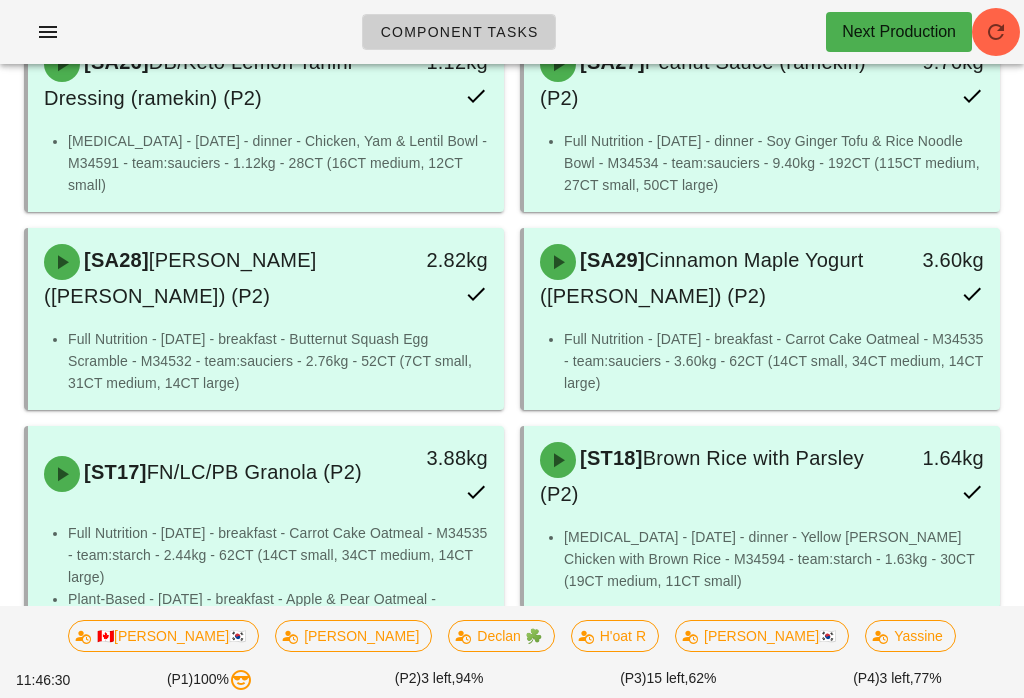 click at bounding box center [48, 32] 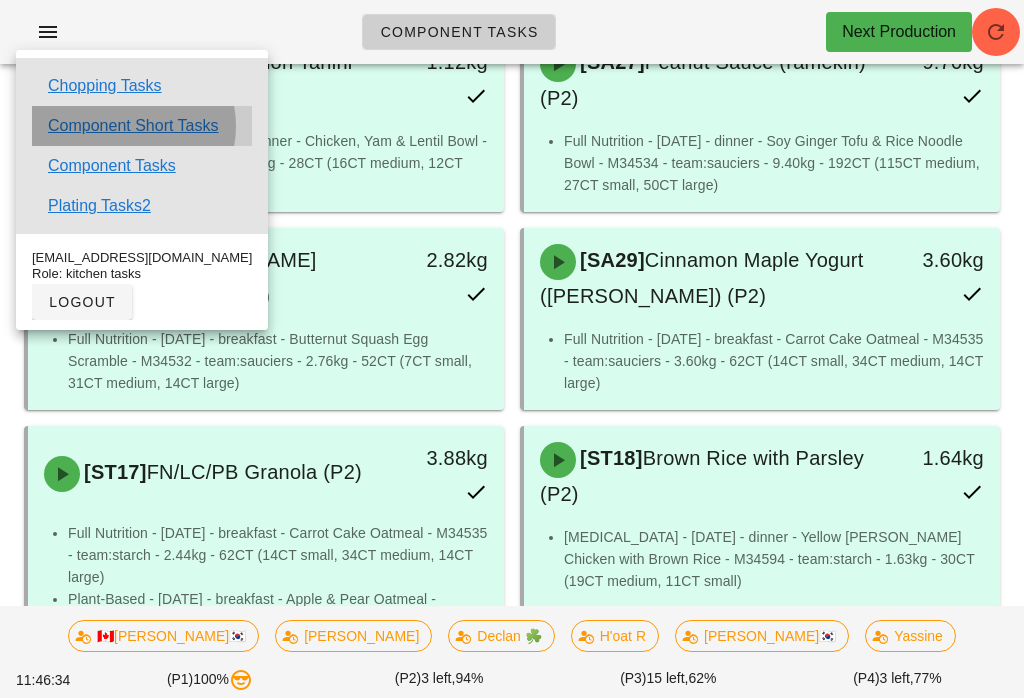 click on "Component Short Tasks" at bounding box center [133, 126] 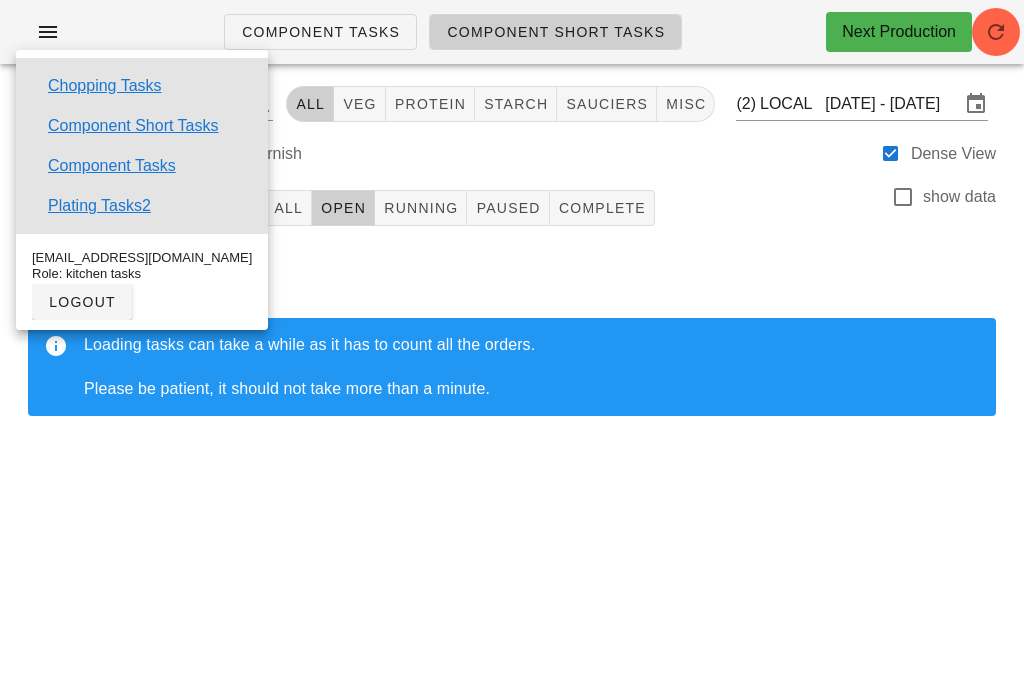 scroll, scrollTop: 31, scrollLeft: 0, axis: vertical 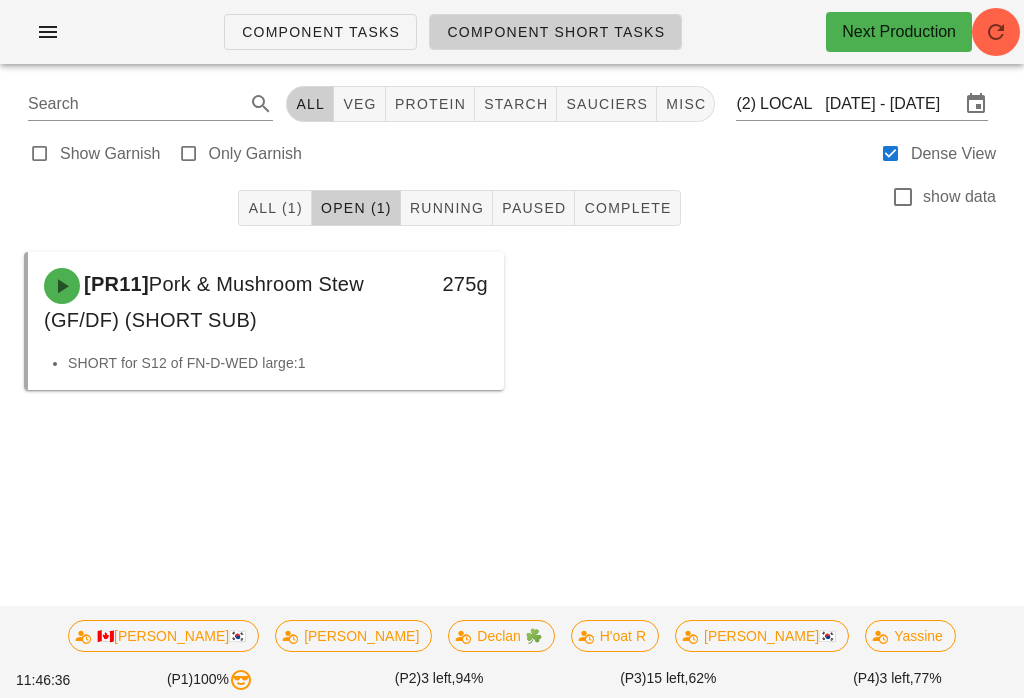 click on "All (1)" at bounding box center (274, 208) 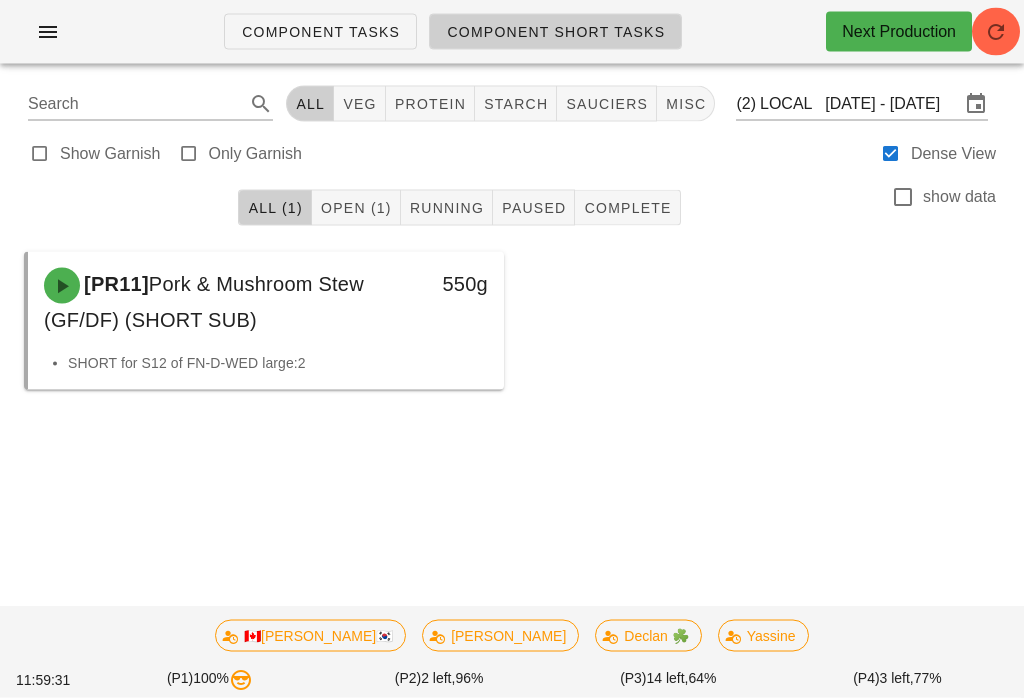 scroll, scrollTop: 0, scrollLeft: 0, axis: both 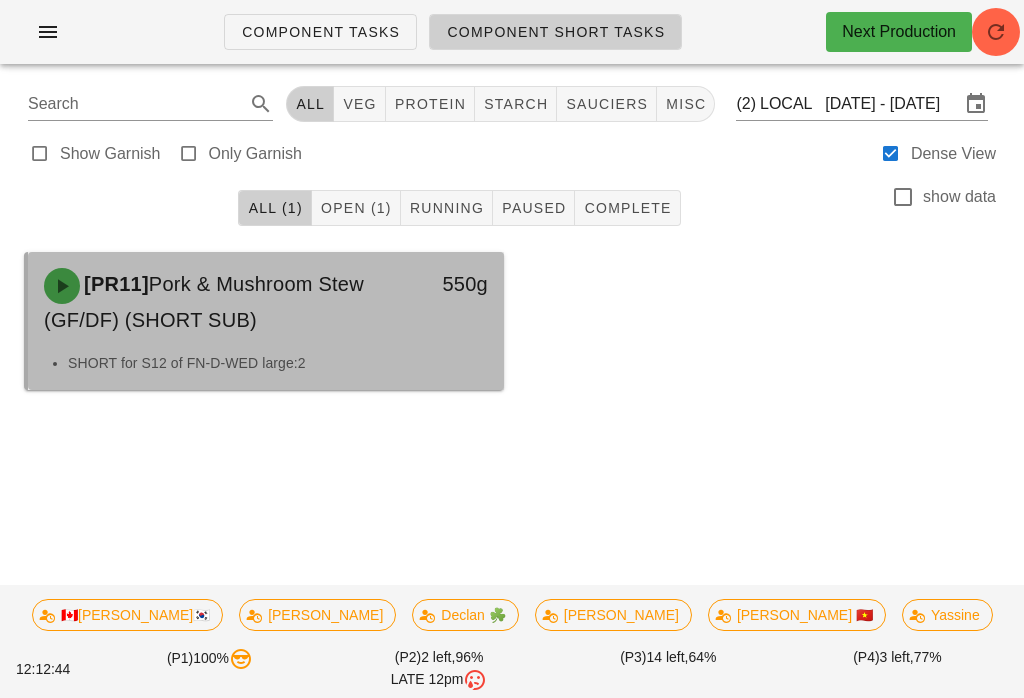 click on "550g" at bounding box center [441, 302] 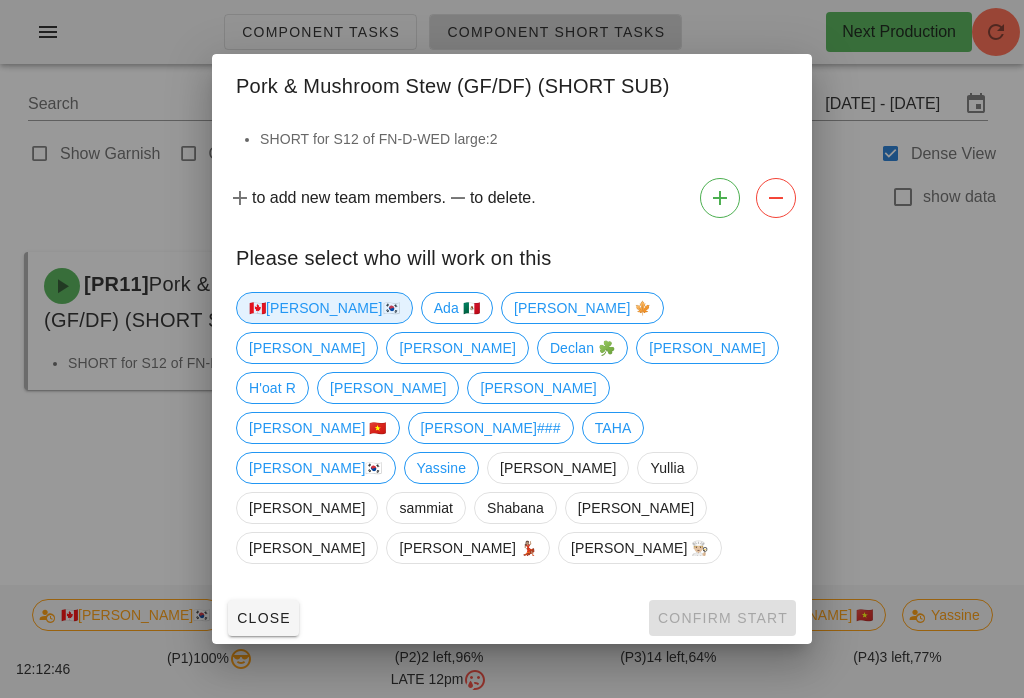 click on "🇨🇦[PERSON_NAME]🇰🇷" at bounding box center (324, 308) 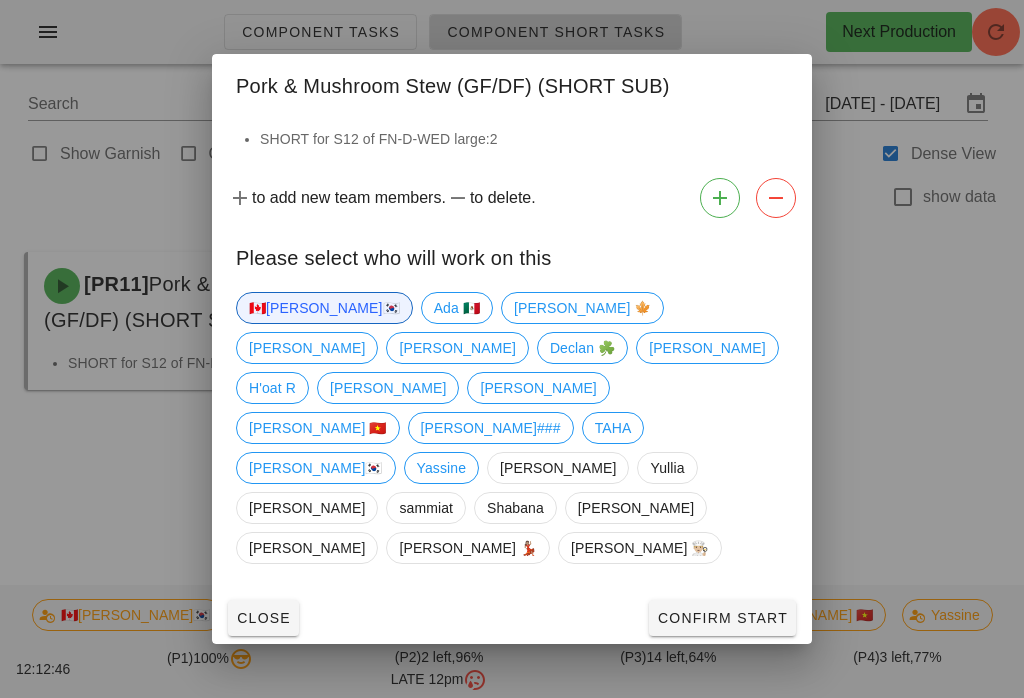 click on "Confirm Start" at bounding box center [722, 618] 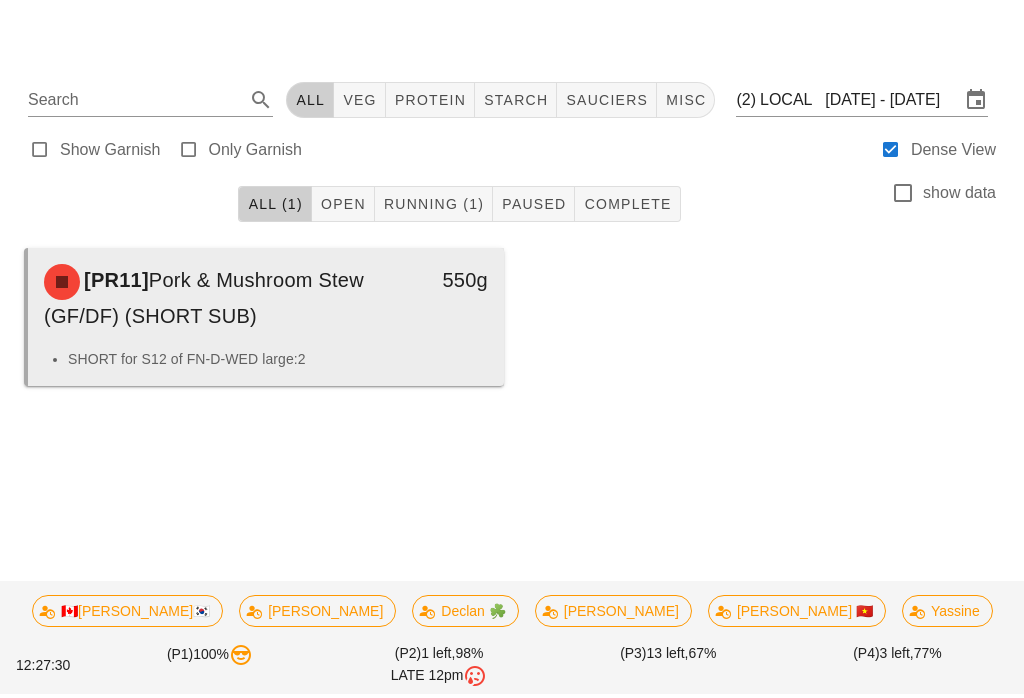 scroll, scrollTop: 31, scrollLeft: 0, axis: vertical 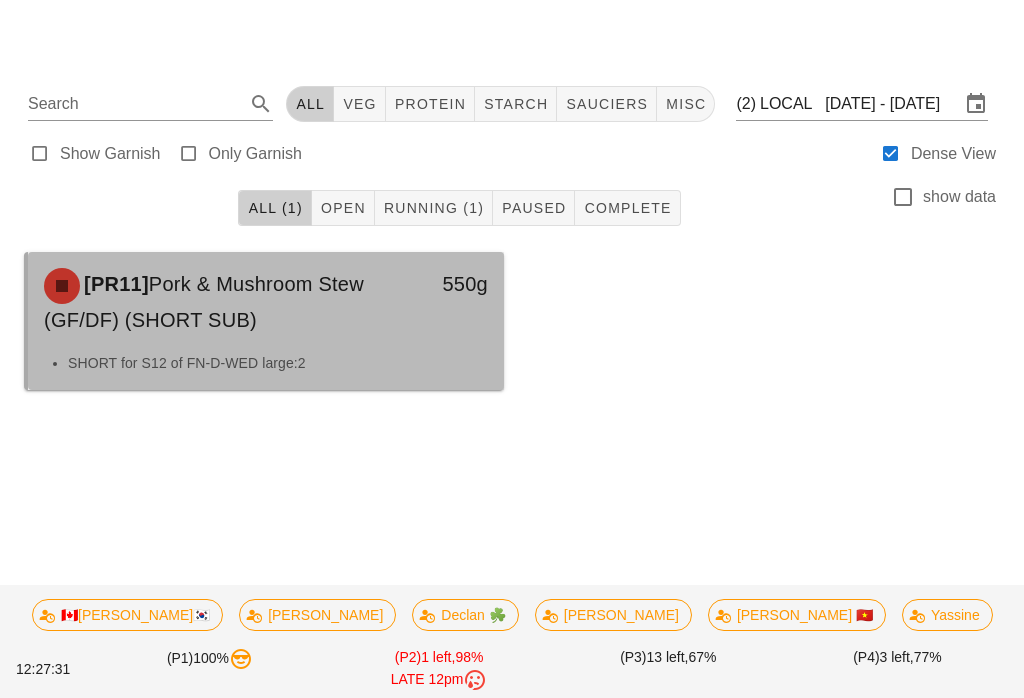 click on "550g" at bounding box center [441, 302] 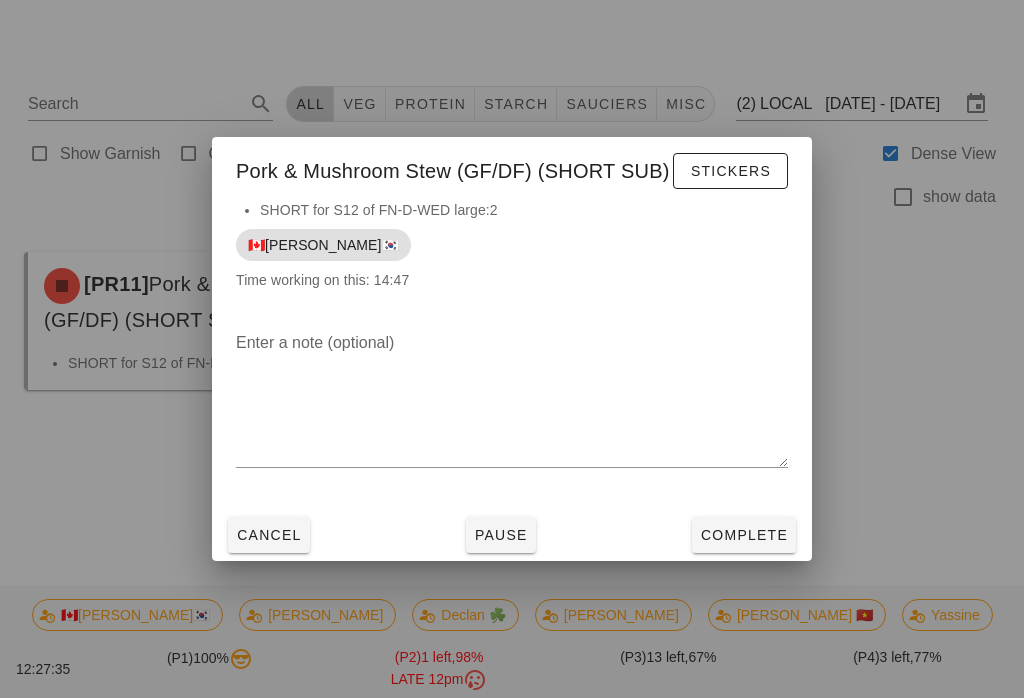 click at bounding box center [512, 482] 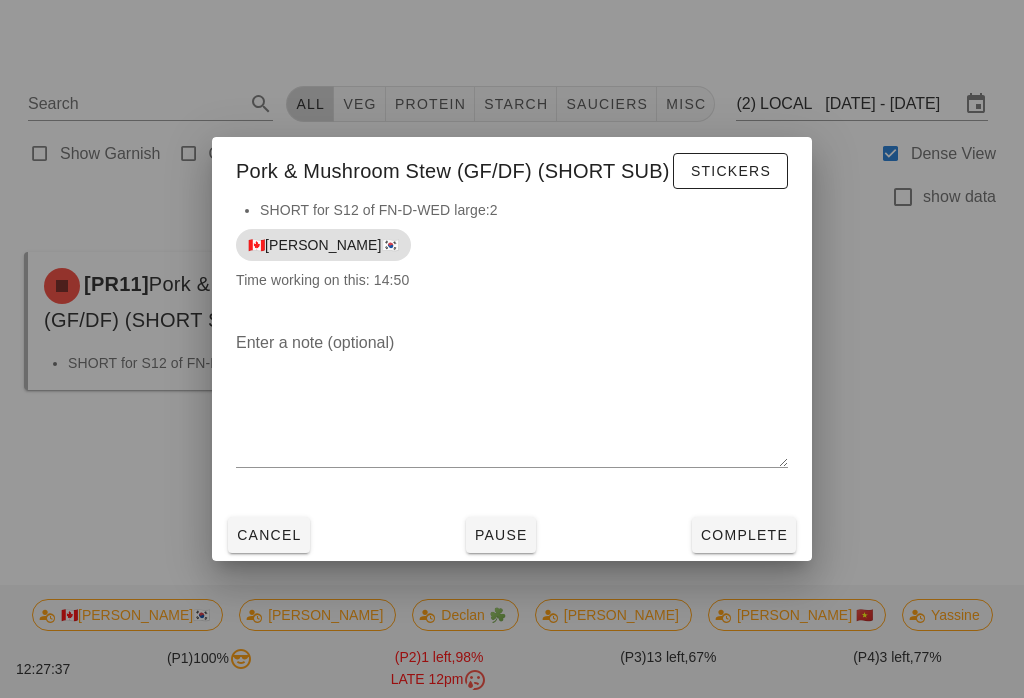 click on "Complete" at bounding box center [744, 535] 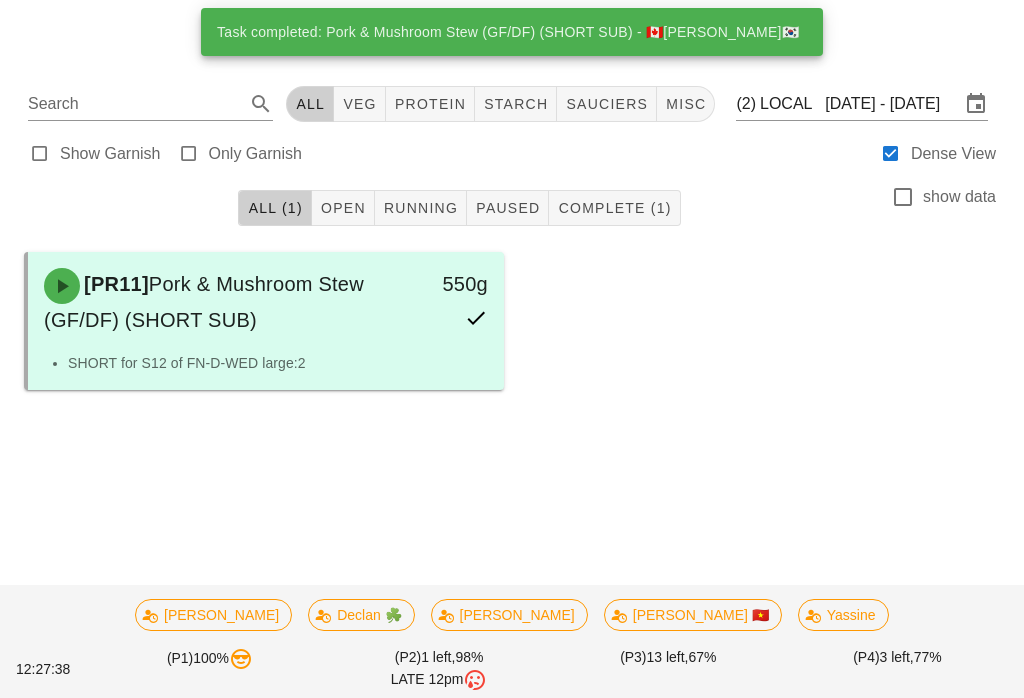click on "Component Tasks Component Short Tasks Next Production  Search All veg  protein  starch  sauciers  misc  (2) LOCAL   Jul 14 - Jul 16 Show Garnish Only Garnish Dense View All (1) Open  Running  Paused  Complete (1) show data  [PR11]  Pork & Mushroom Stew (GF/DF) (SHORT SUB) 550g SHORT for S12 of FN-D-WED large:2  Dalia   Declan ☘️   Kavitha   Peter 🇻🇳   Yassine   12:27:38   (P1)   100%   (P2)  1 left,   98%   LATE 12pm   (P3)  13 left,   67%   (P4)  3 left,   77%   Task completed: Pork & Mushroom Stew (GF/DF) (SHORT SUB) - 🇨🇦KEN🇰🇷   Something unexpected happened. Please refresh the page and check your work.      Close" at bounding box center (512, 349) 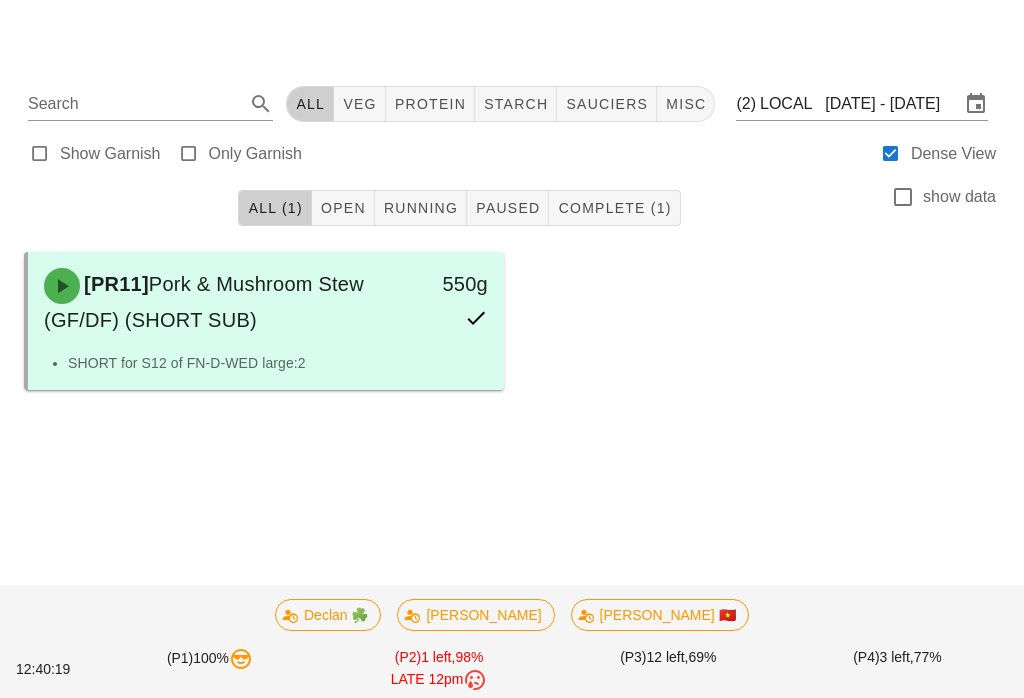 scroll, scrollTop: 0, scrollLeft: 0, axis: both 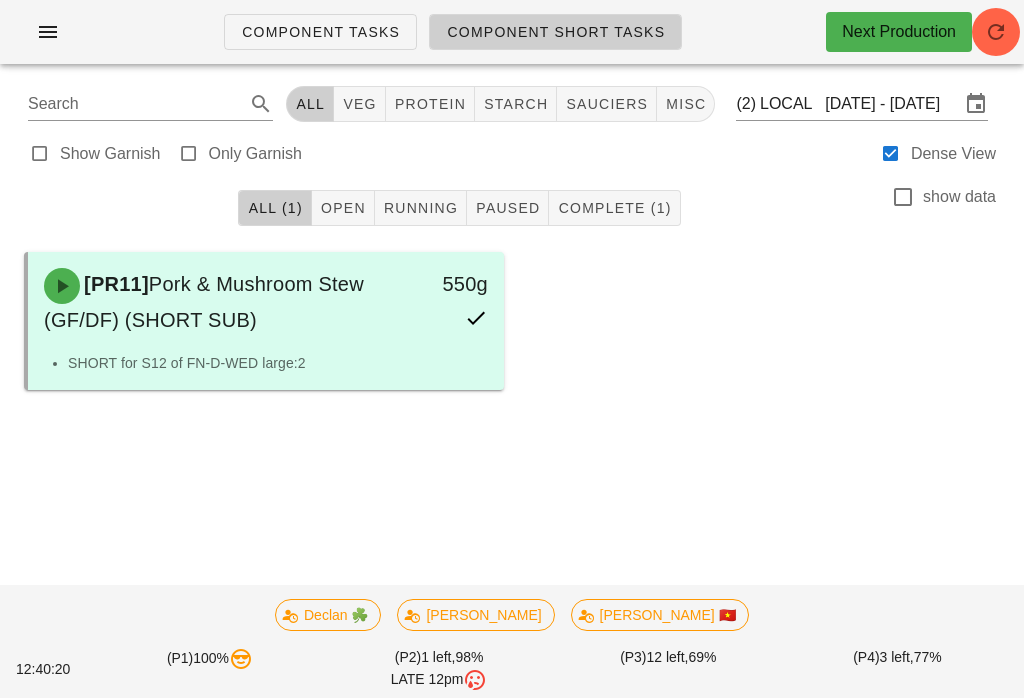 click at bounding box center (996, 32) 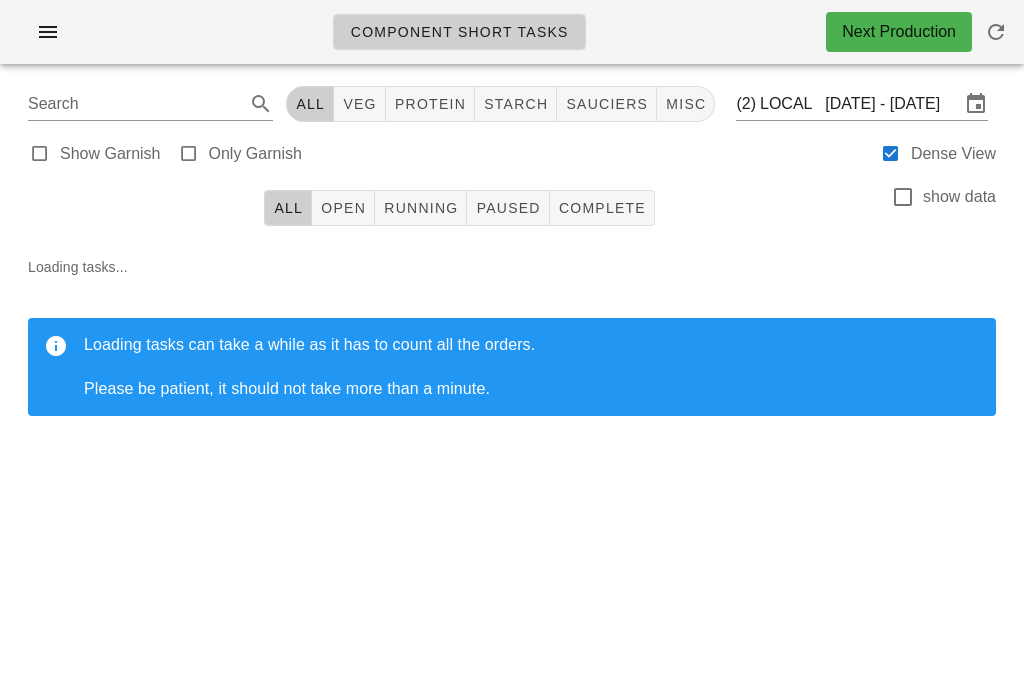scroll, scrollTop: 0, scrollLeft: 0, axis: both 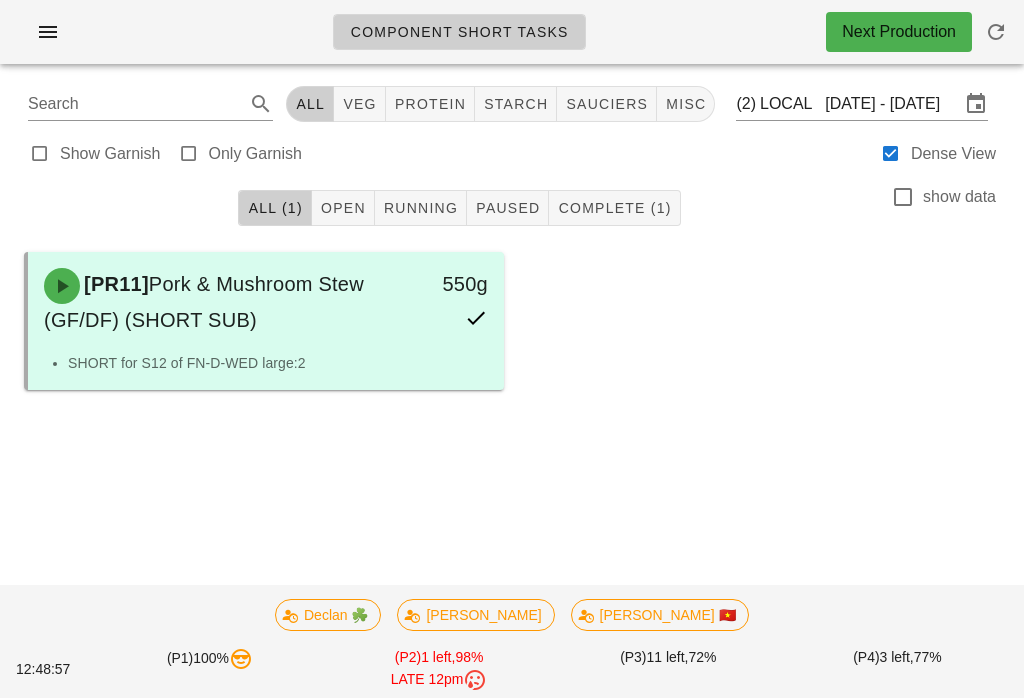 click at bounding box center [996, 32] 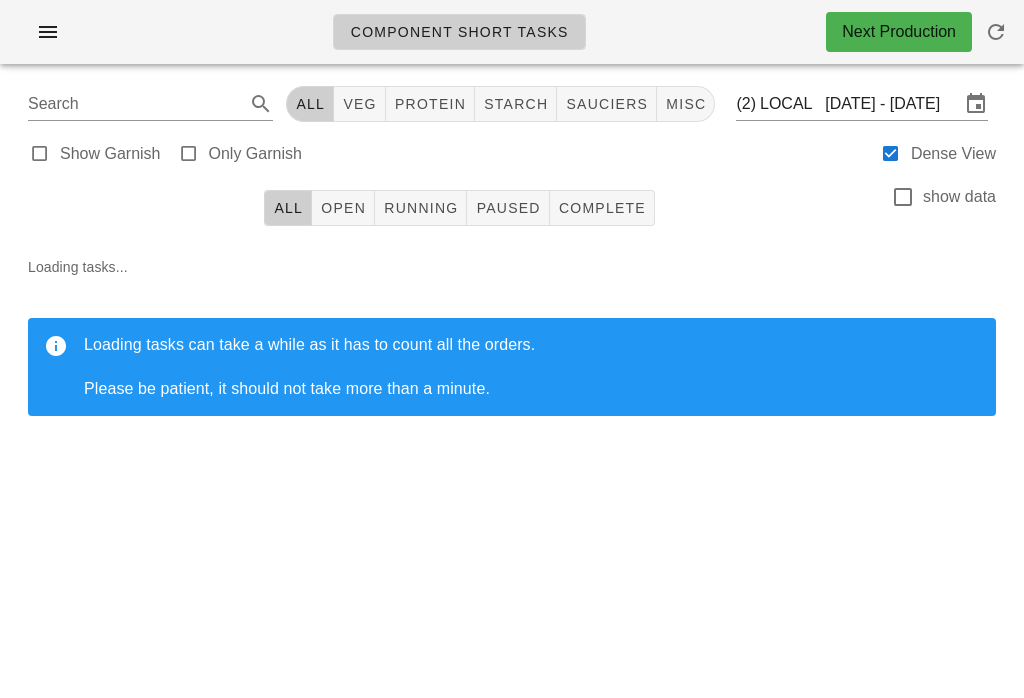 scroll, scrollTop: 0, scrollLeft: 0, axis: both 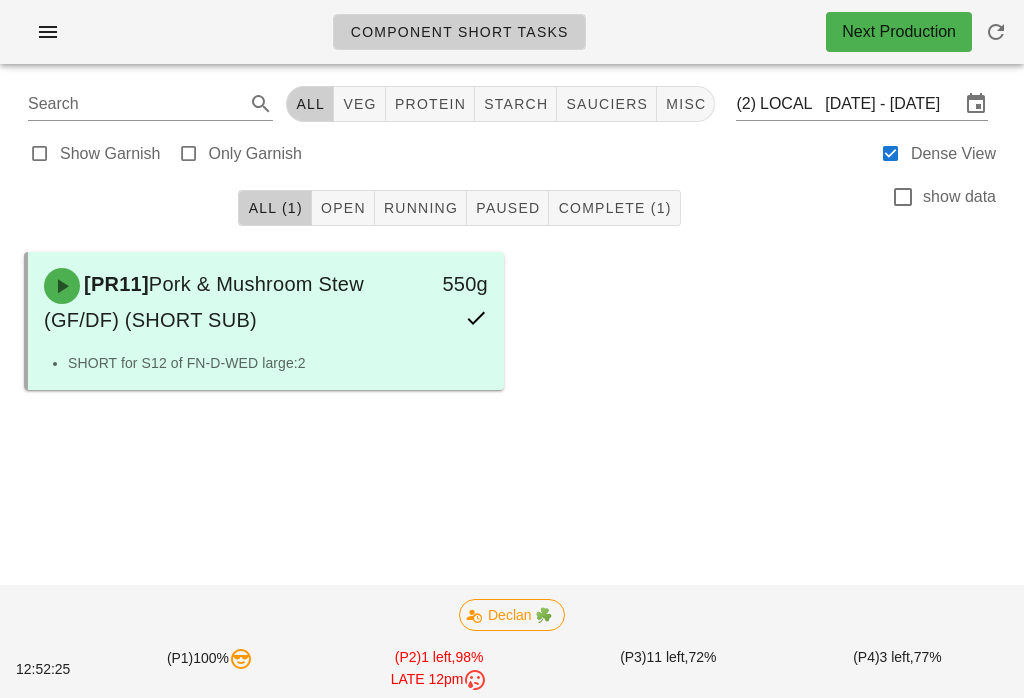 click at bounding box center [996, 32] 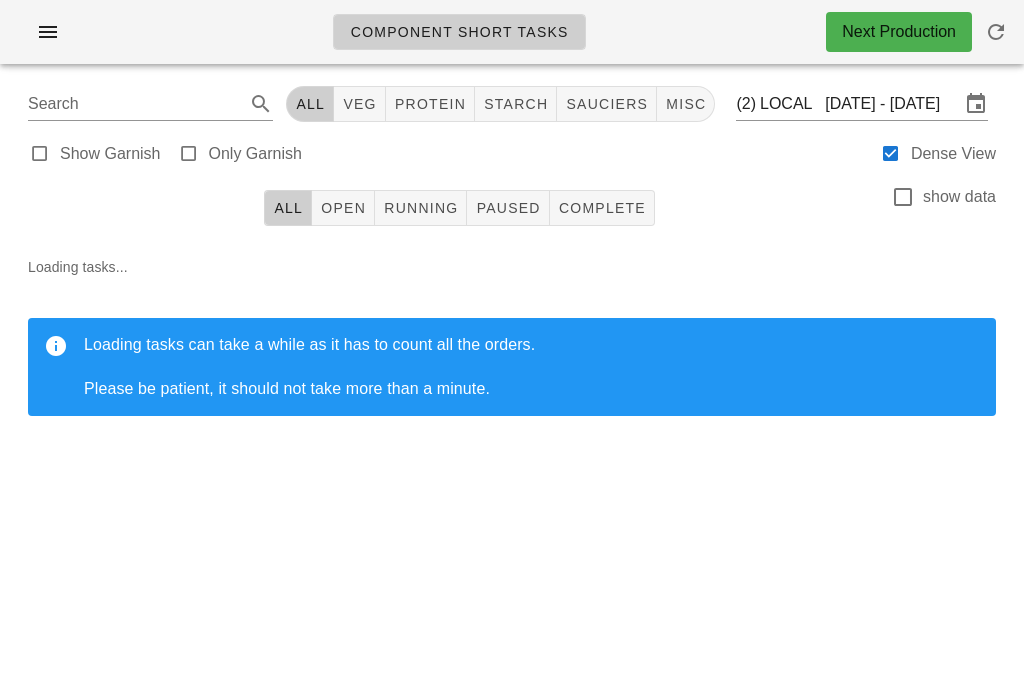 scroll, scrollTop: 0, scrollLeft: 0, axis: both 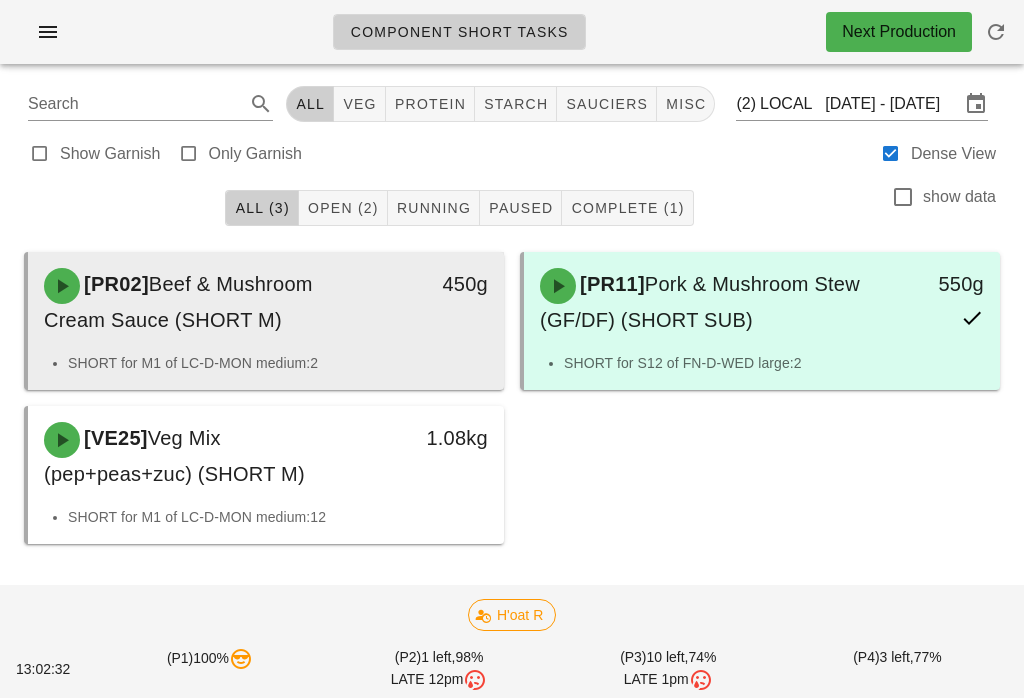 click on "[PR02]  Beef & Mushroom Cream Sauce (SHORT M)" at bounding box center [207, 302] 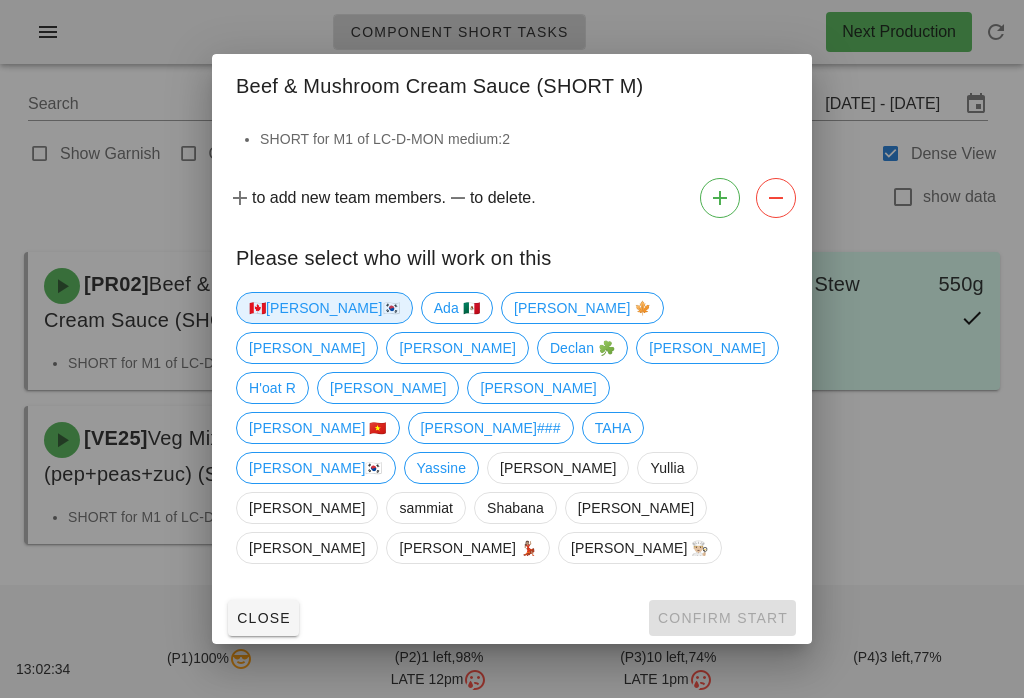click on "🇨🇦[PERSON_NAME]🇰🇷" at bounding box center (324, 308) 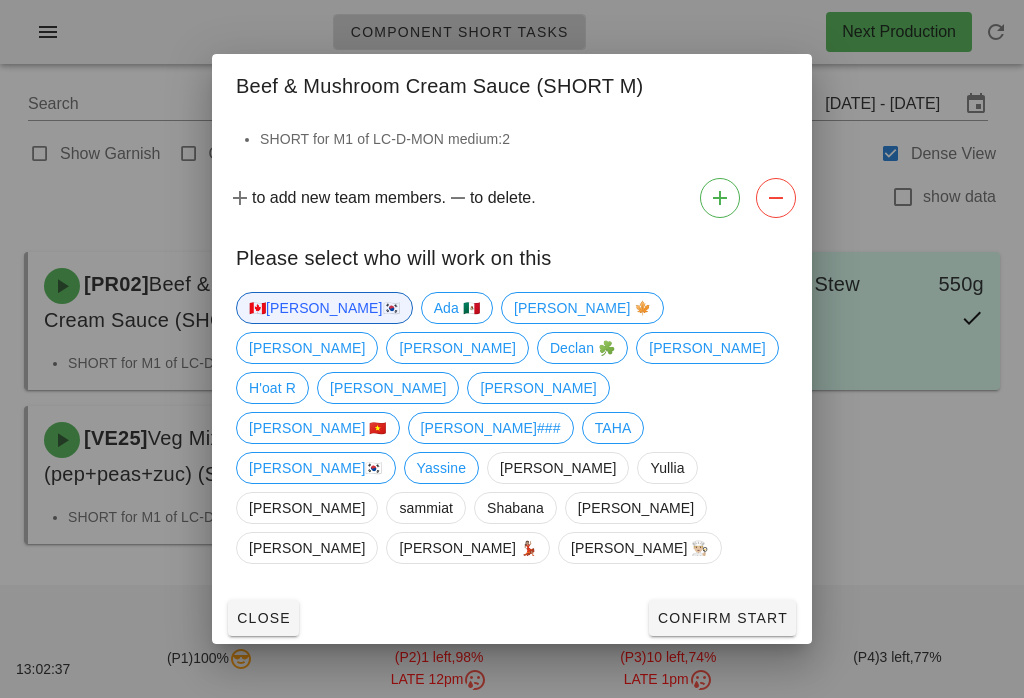 click on "Confirm Start" at bounding box center [722, 618] 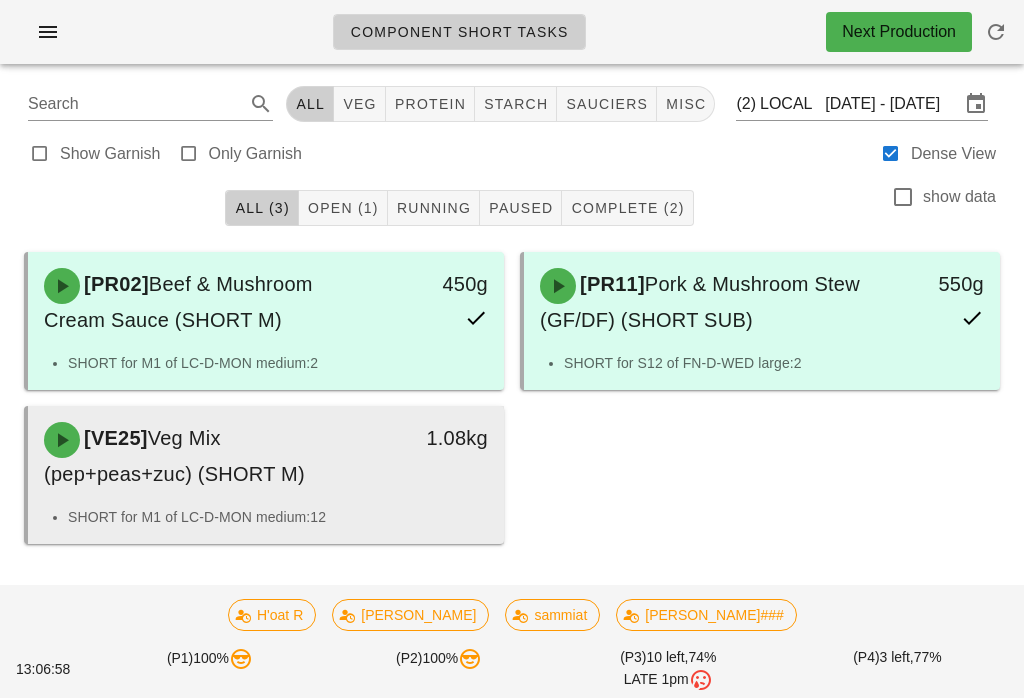 click on "[VE25]  Veg Mix (pep+peas+zuc) (SHORT M)" at bounding box center [207, 456] 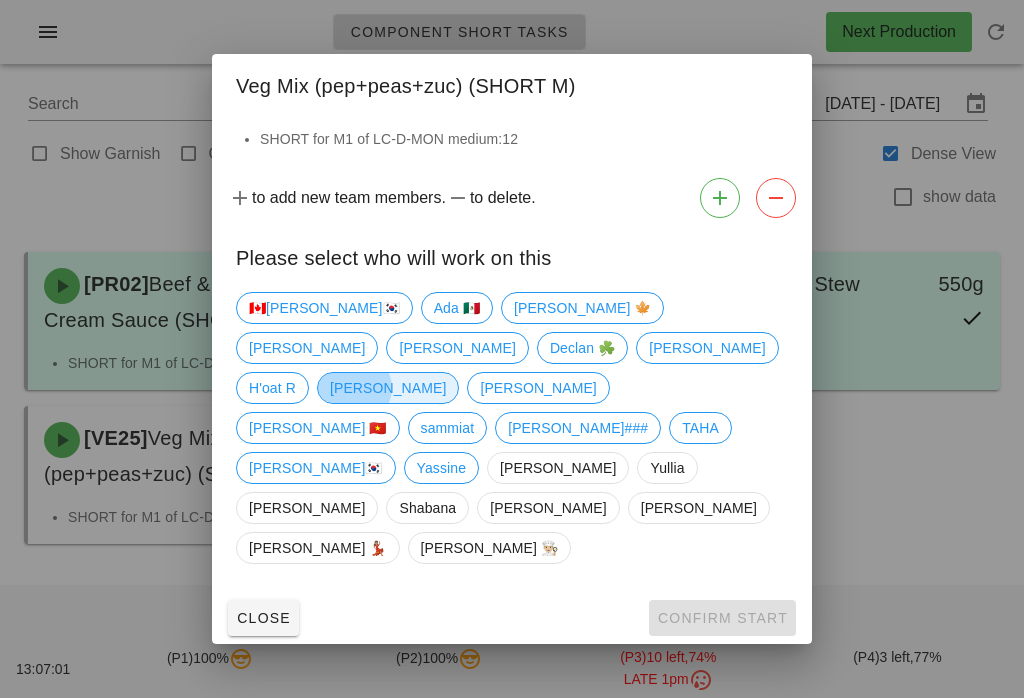 click on "[PERSON_NAME]" at bounding box center (388, 388) 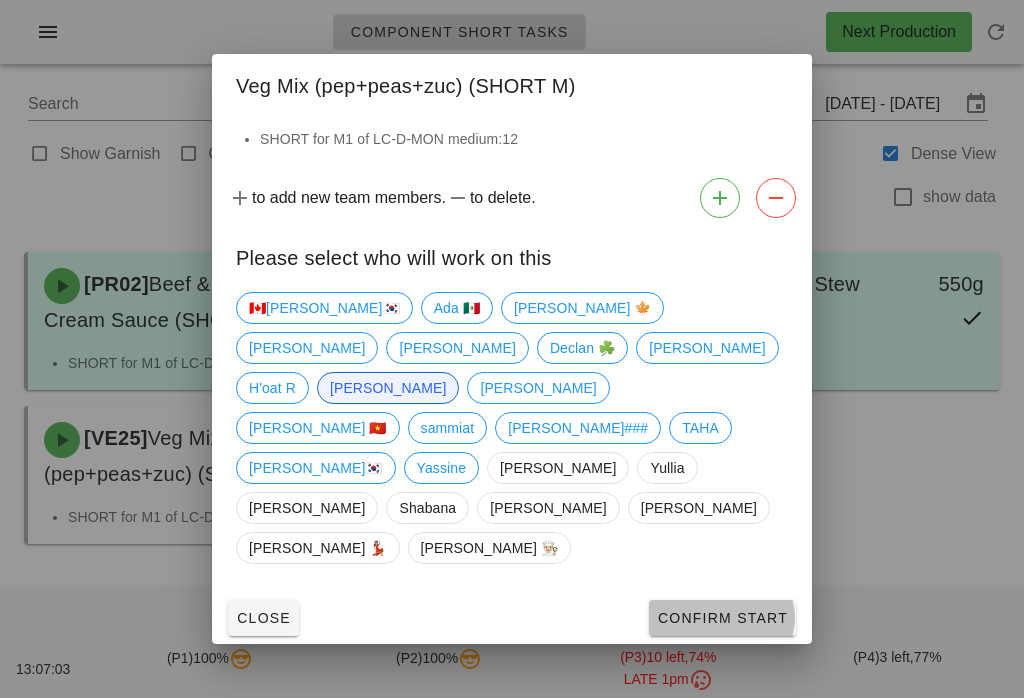 click on "Confirm Start" at bounding box center [722, 618] 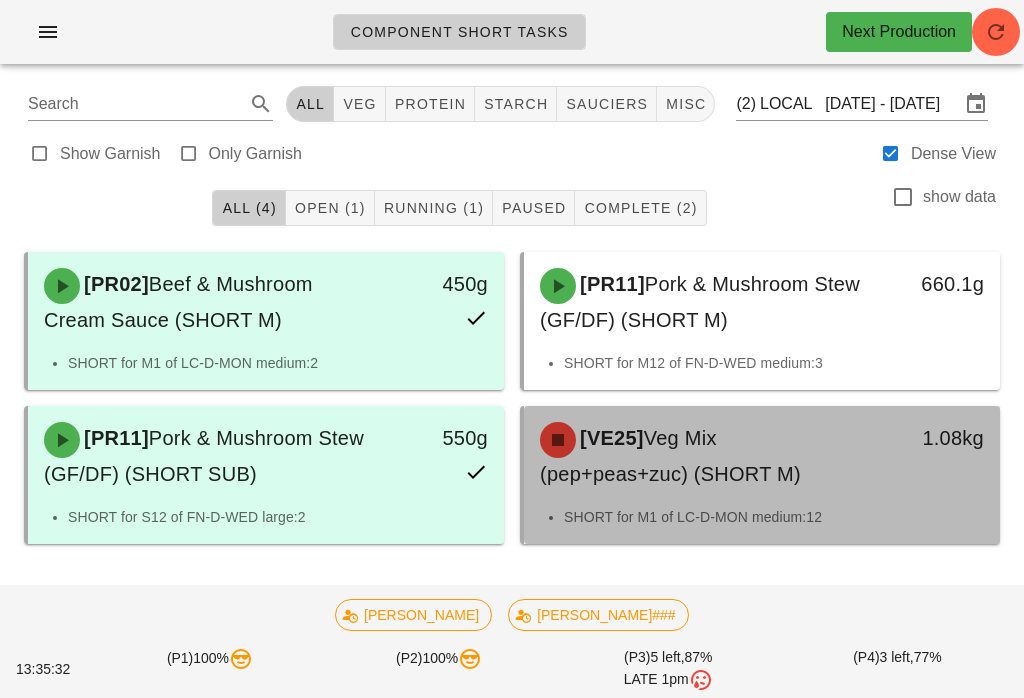 click on "[VE25]  Veg Mix (pep+peas+zuc) (SHORT M)" at bounding box center [703, 456] 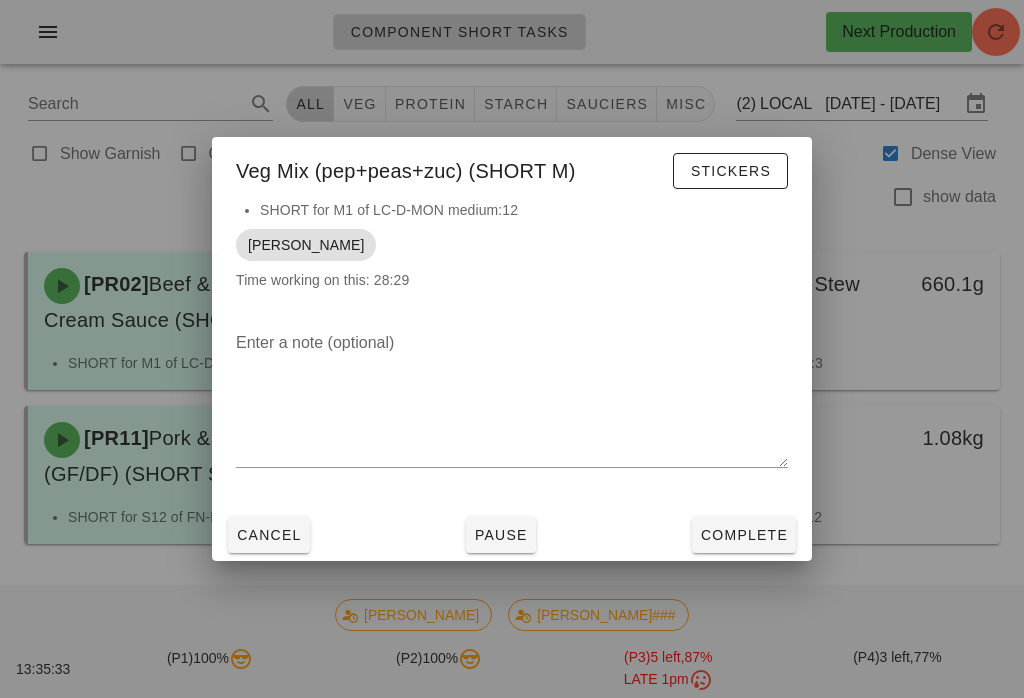 click on "Complete" at bounding box center [744, 535] 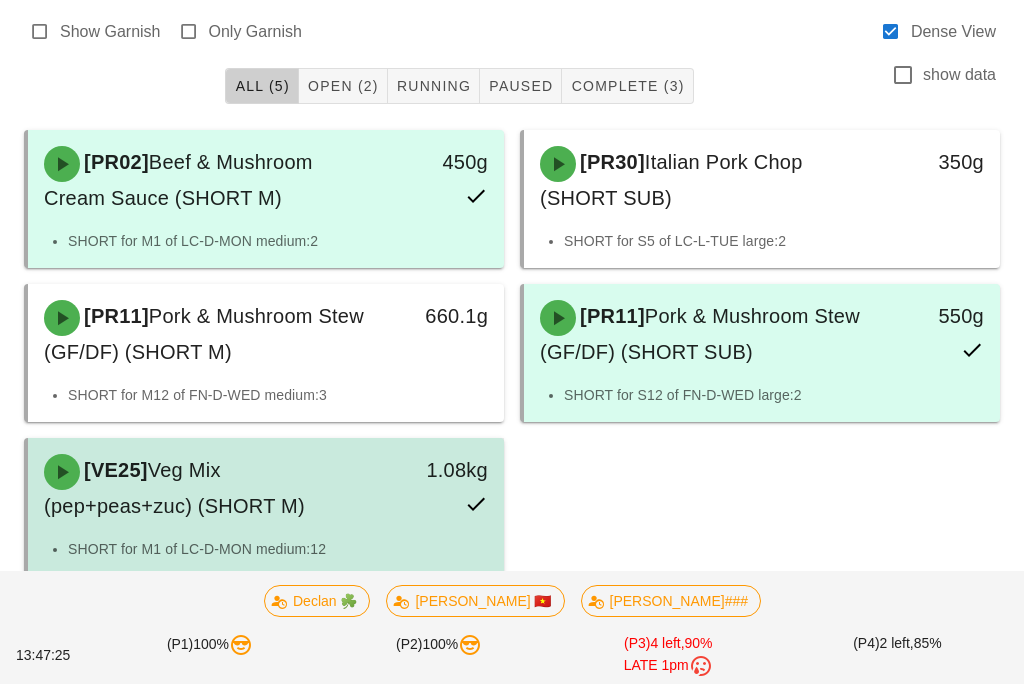 scroll, scrollTop: 113, scrollLeft: 0, axis: vertical 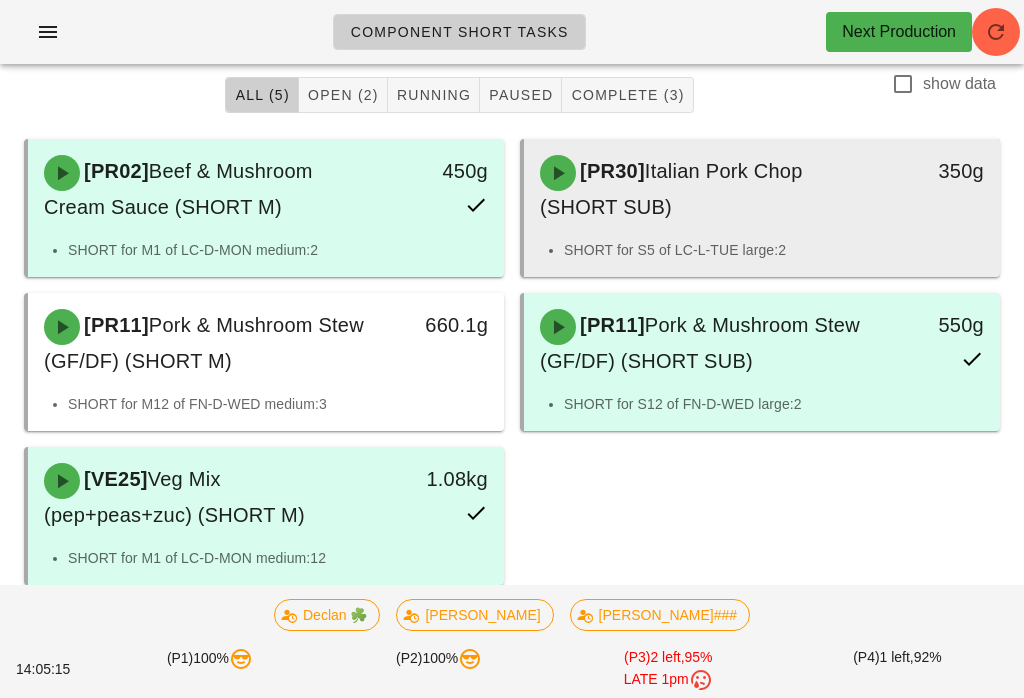 click on "[PR30]  Italian Pork Chop (SHORT SUB)" at bounding box center (703, 189) 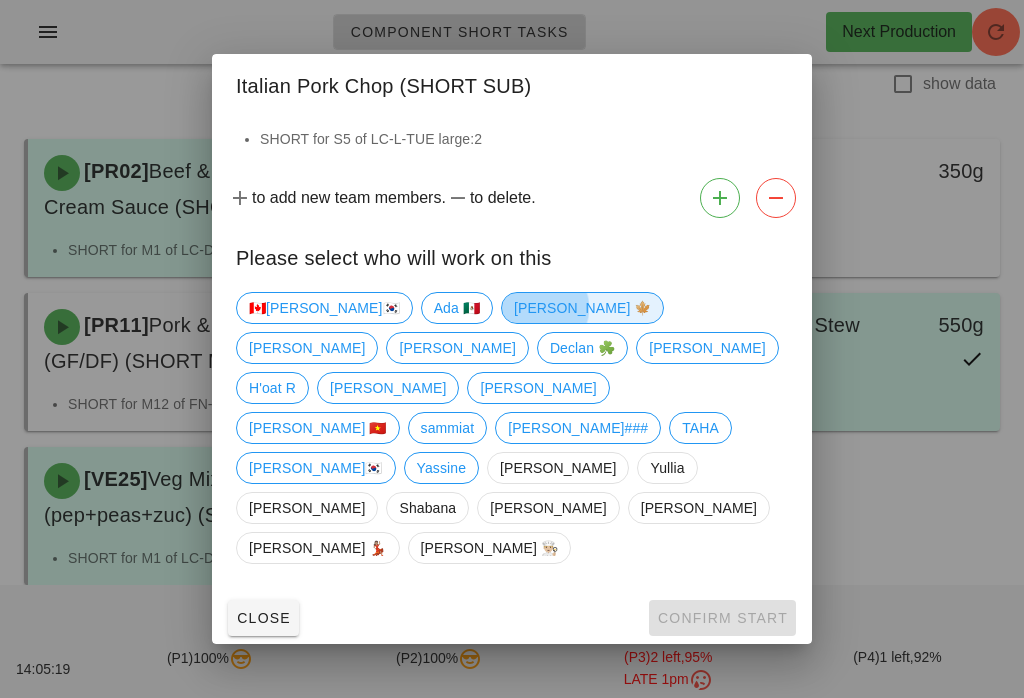 click on "[PERSON_NAME] 🍁" at bounding box center [583, 308] 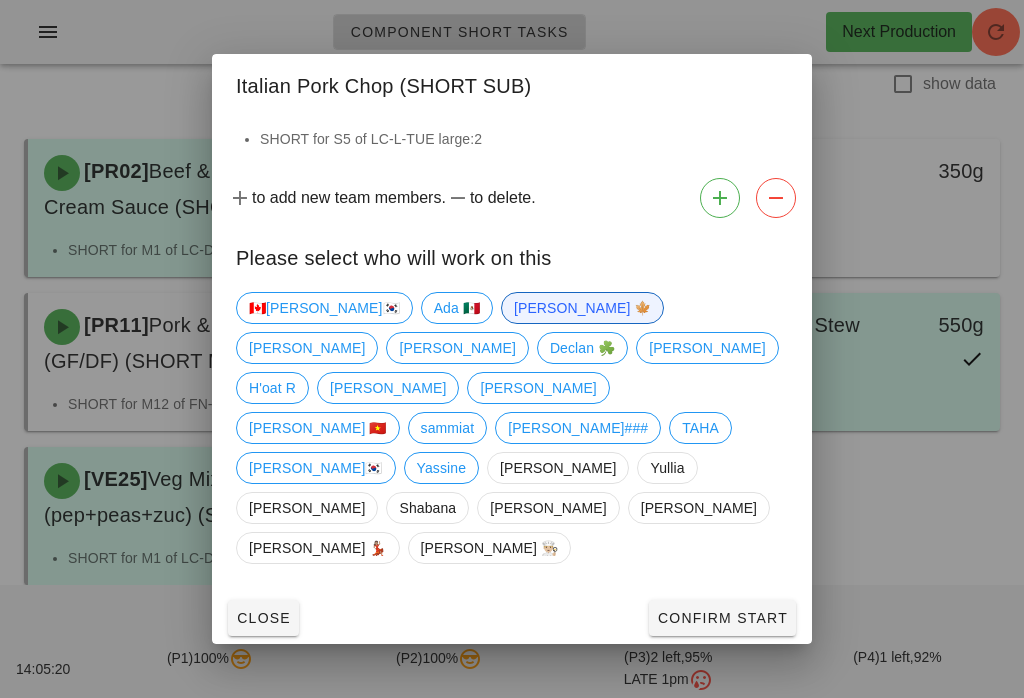 click on "Confirm Start" at bounding box center (722, 618) 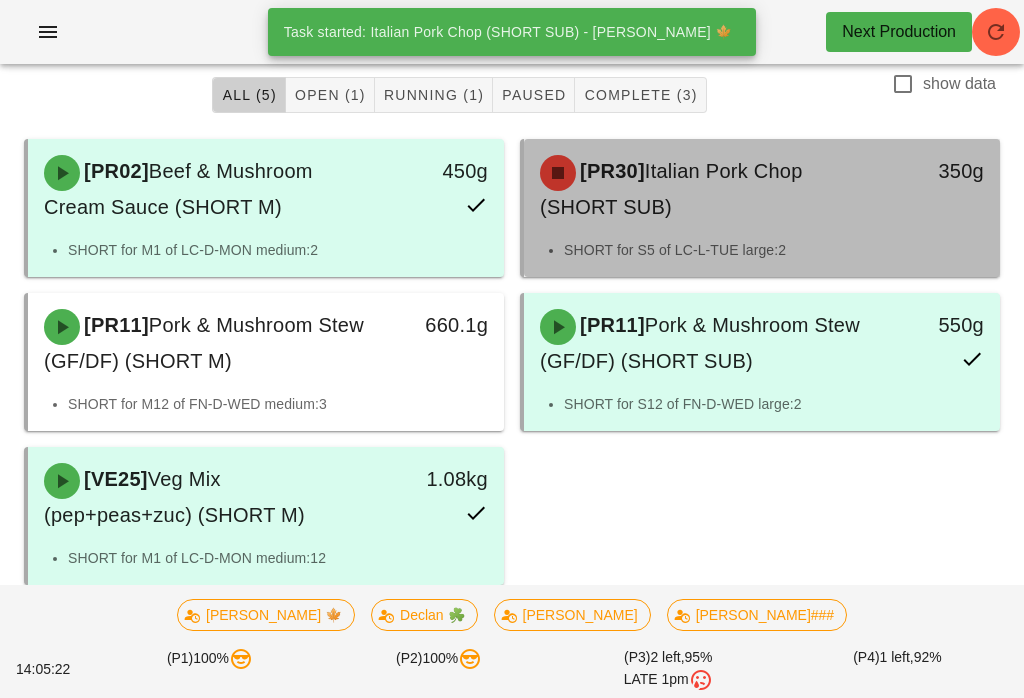 click on "Italian Pork Chop (SHORT SUB)" at bounding box center (671, 189) 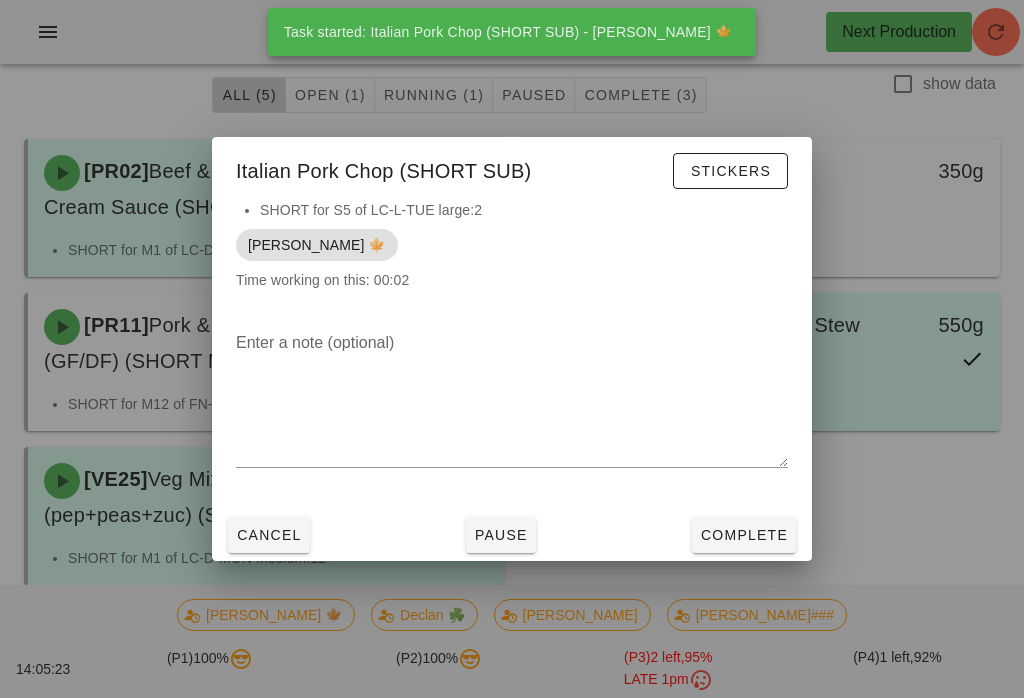 click on "Complete" at bounding box center (744, 535) 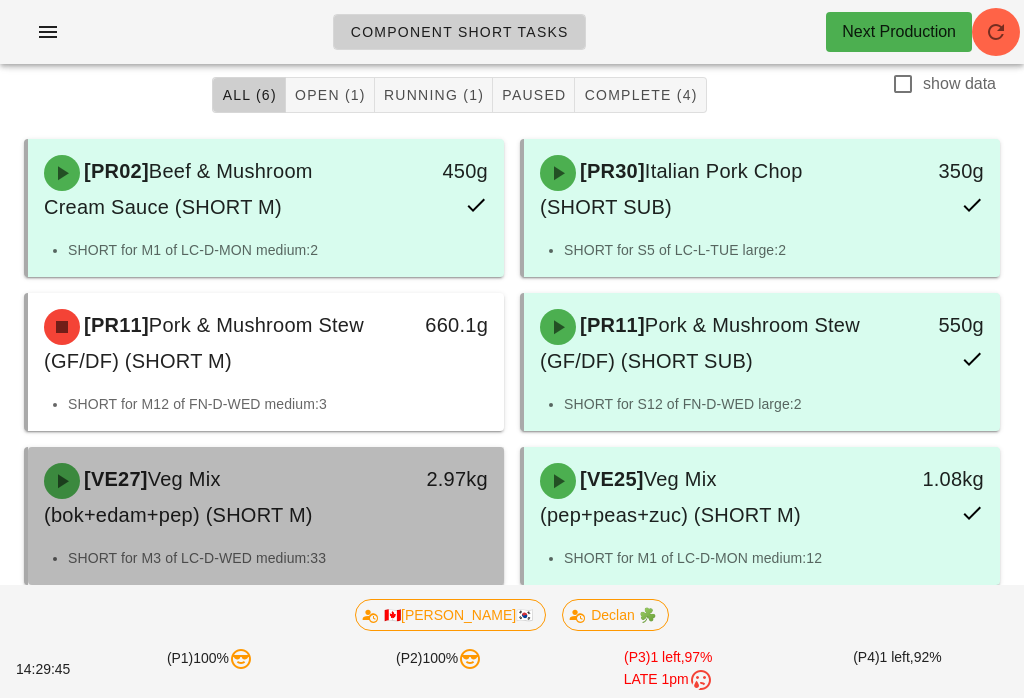 click on "[VE27]  Veg Mix (bok+edam+pep) (SHORT M)" at bounding box center [207, 497] 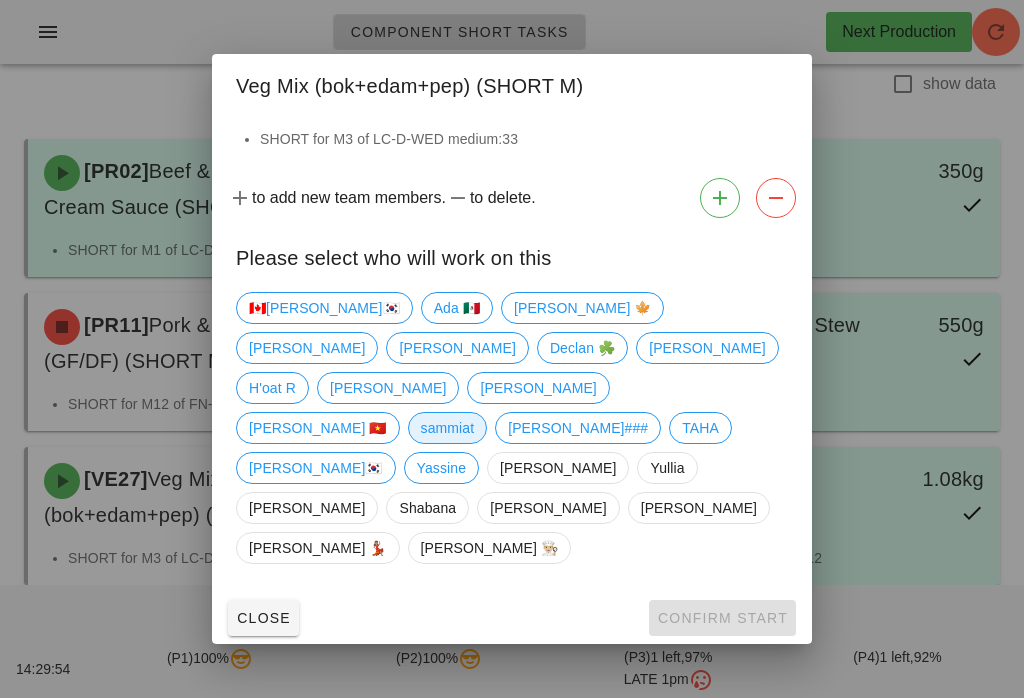 click on "sammiat" at bounding box center [448, 428] 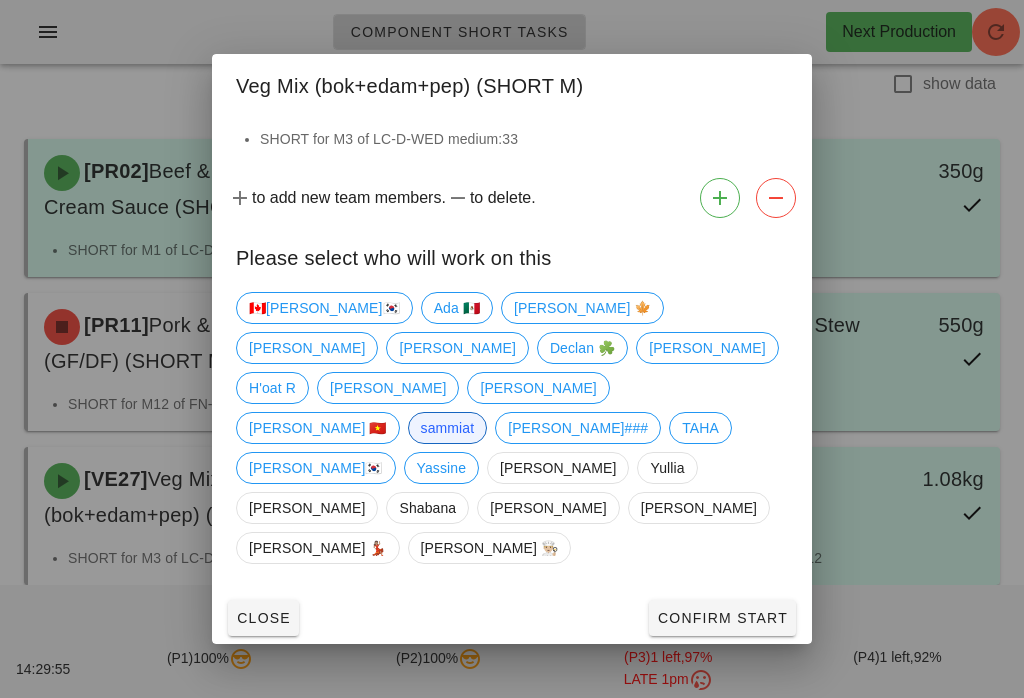 click on "Confirm Start" at bounding box center (722, 618) 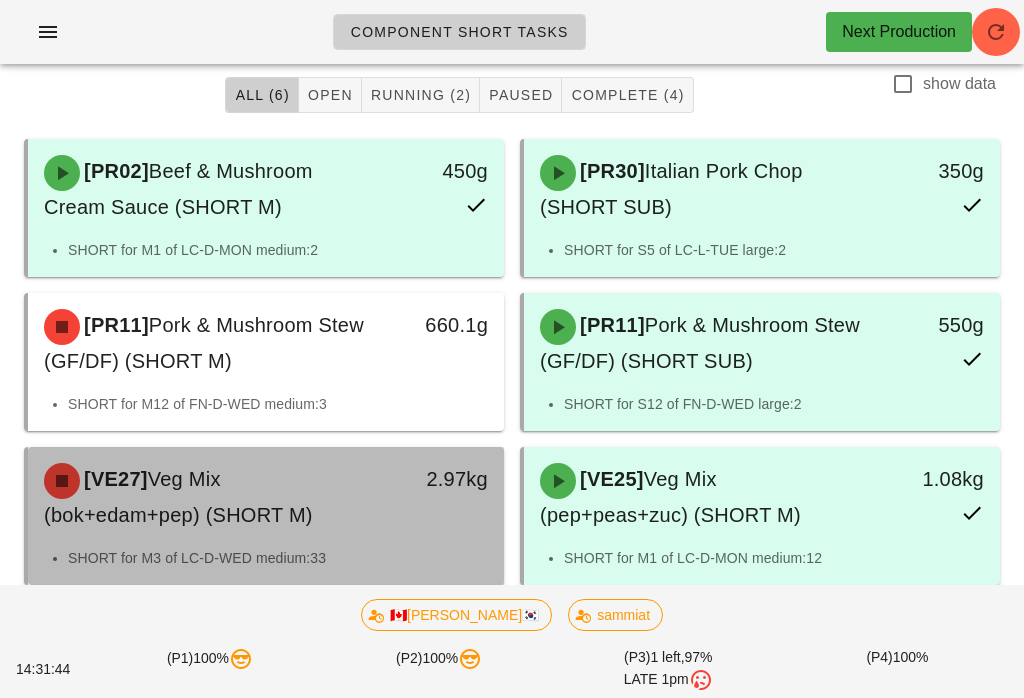 click on "[VE27]  Veg Mix (bok+edam+pep) (SHORT M)" at bounding box center [207, 497] 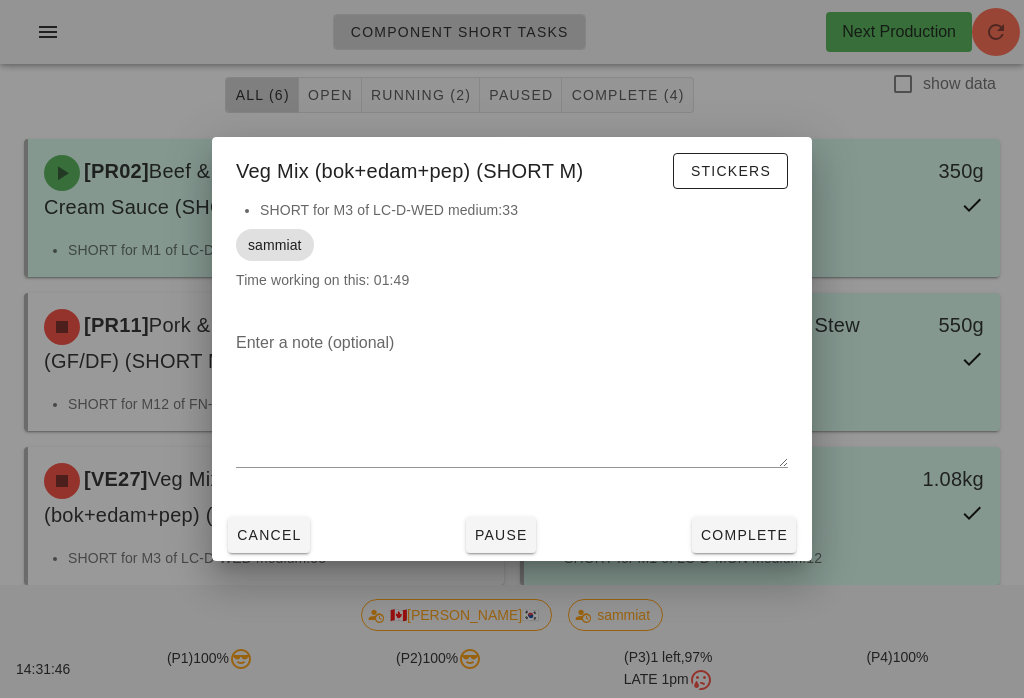 click at bounding box center (512, 349) 